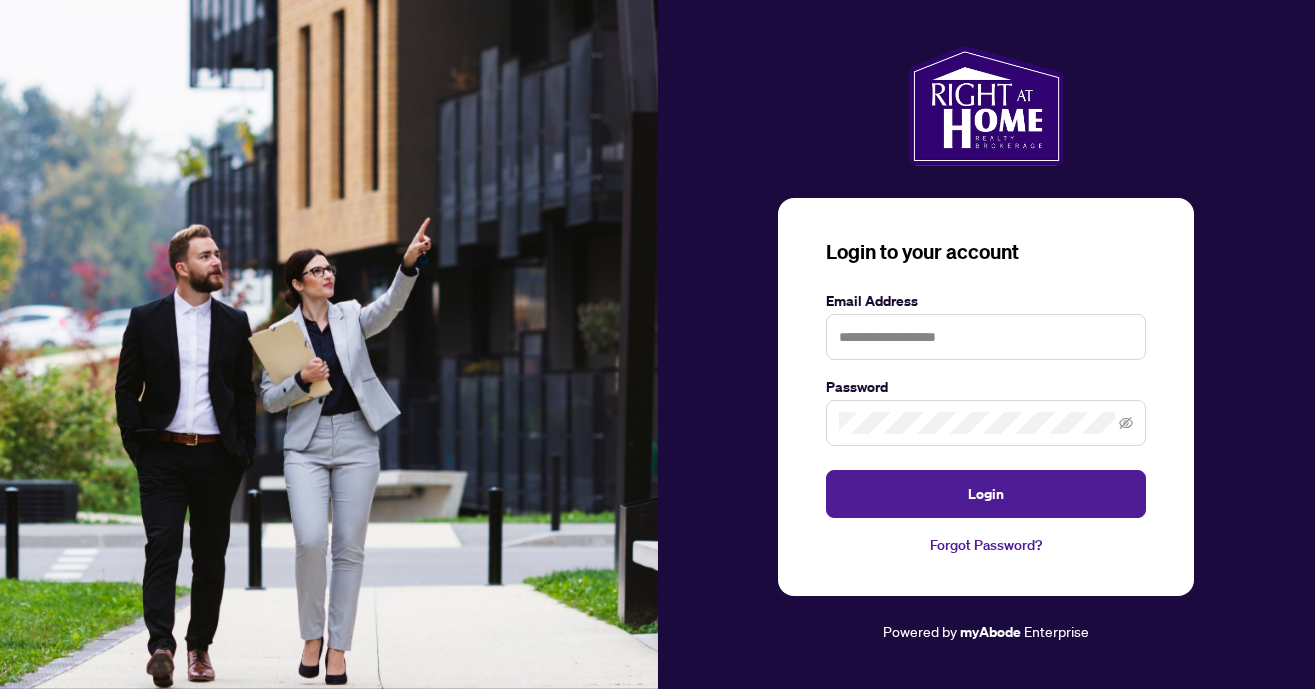 scroll, scrollTop: 0, scrollLeft: 0, axis: both 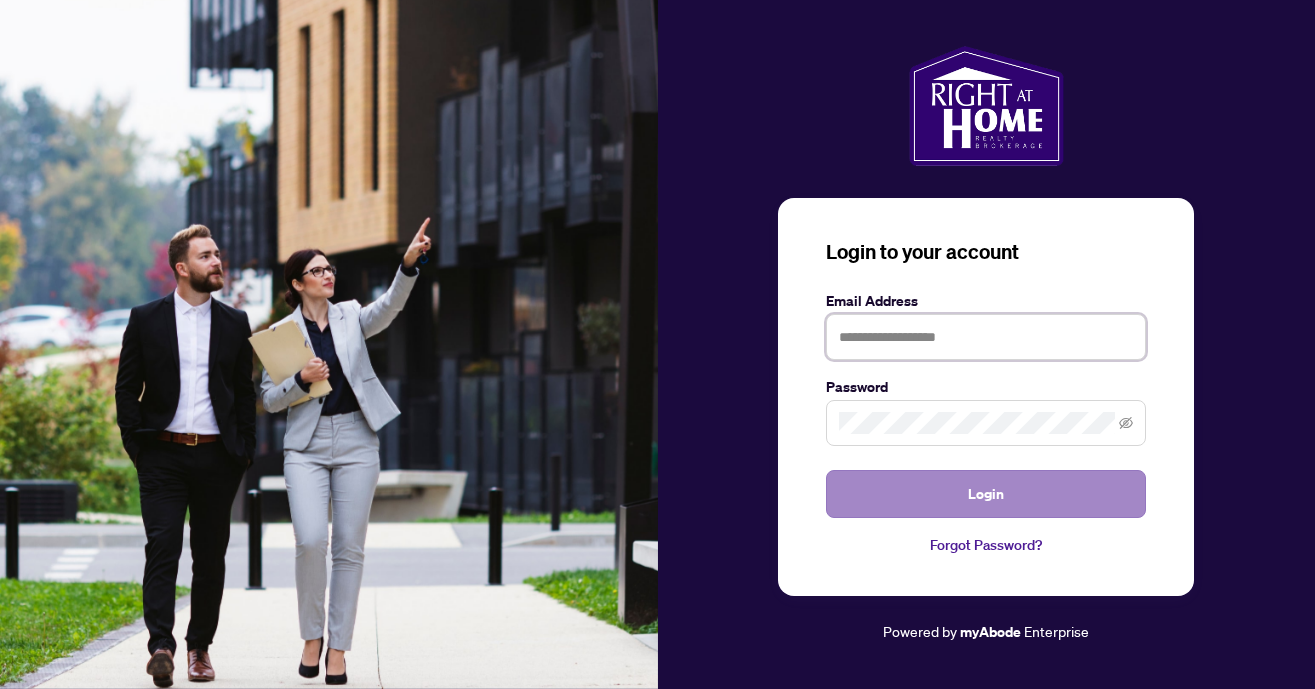 type on "**********" 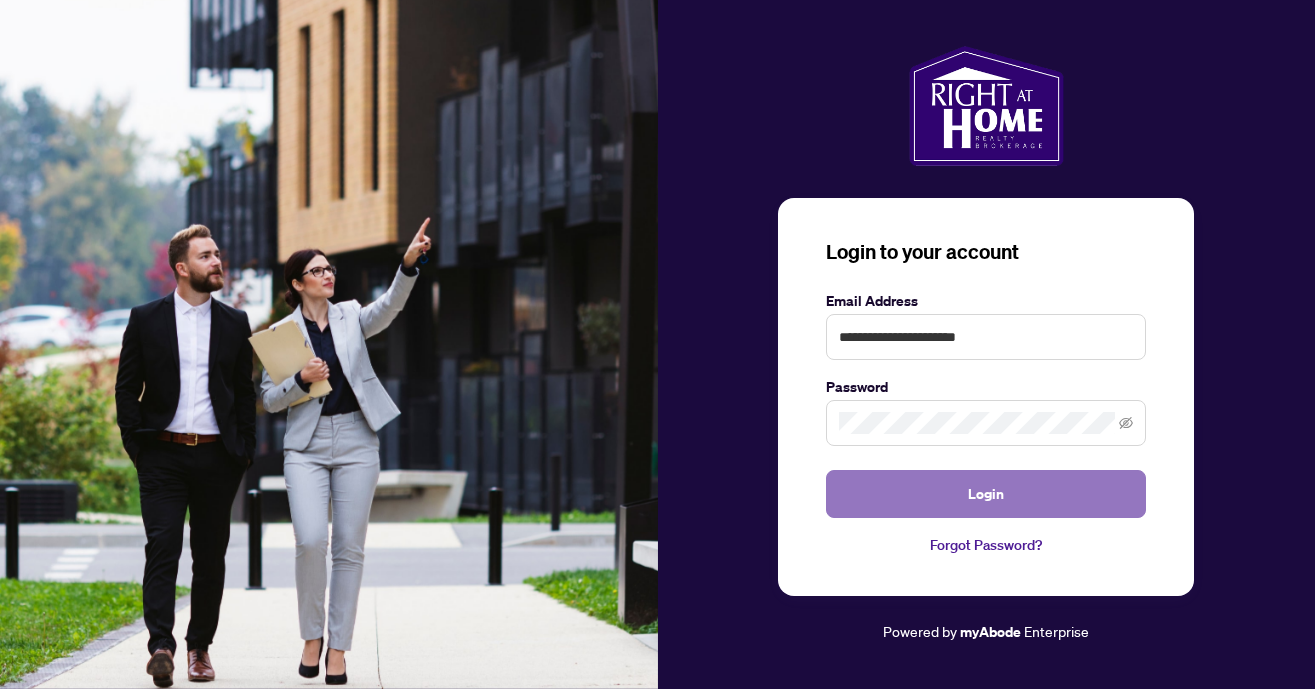 click on "Login" at bounding box center [986, 494] 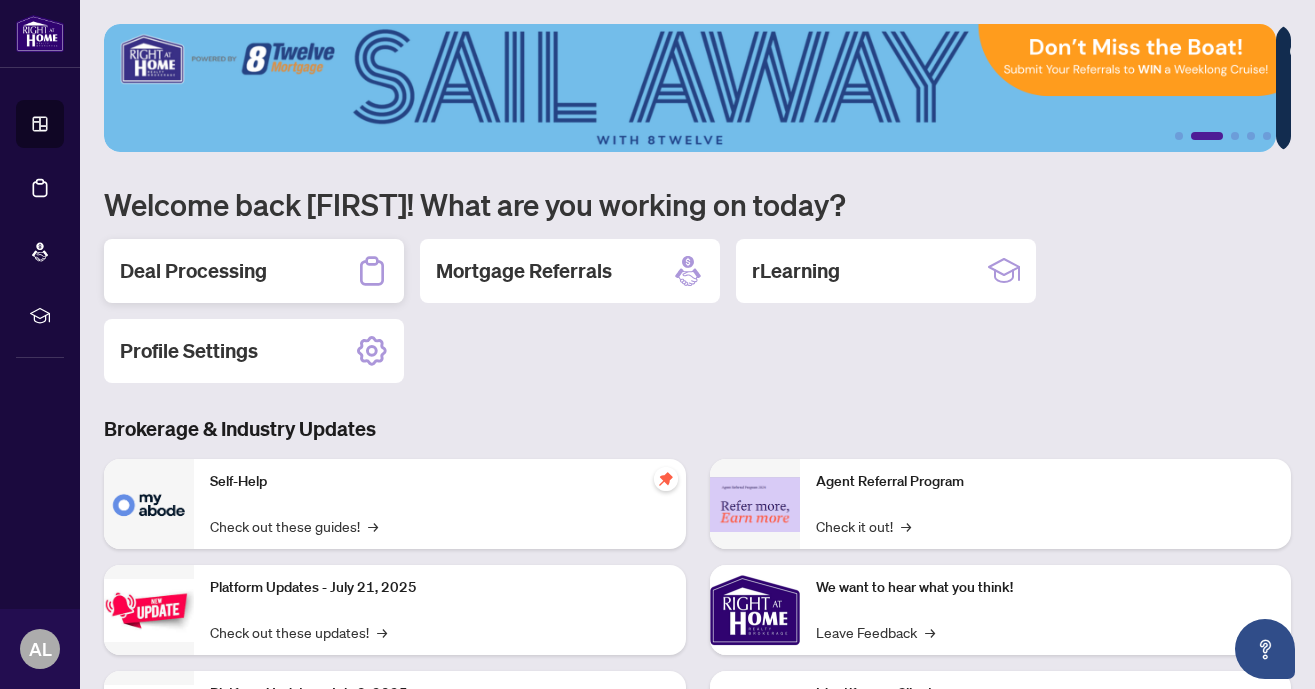 click on "Deal Processing" at bounding box center (193, 271) 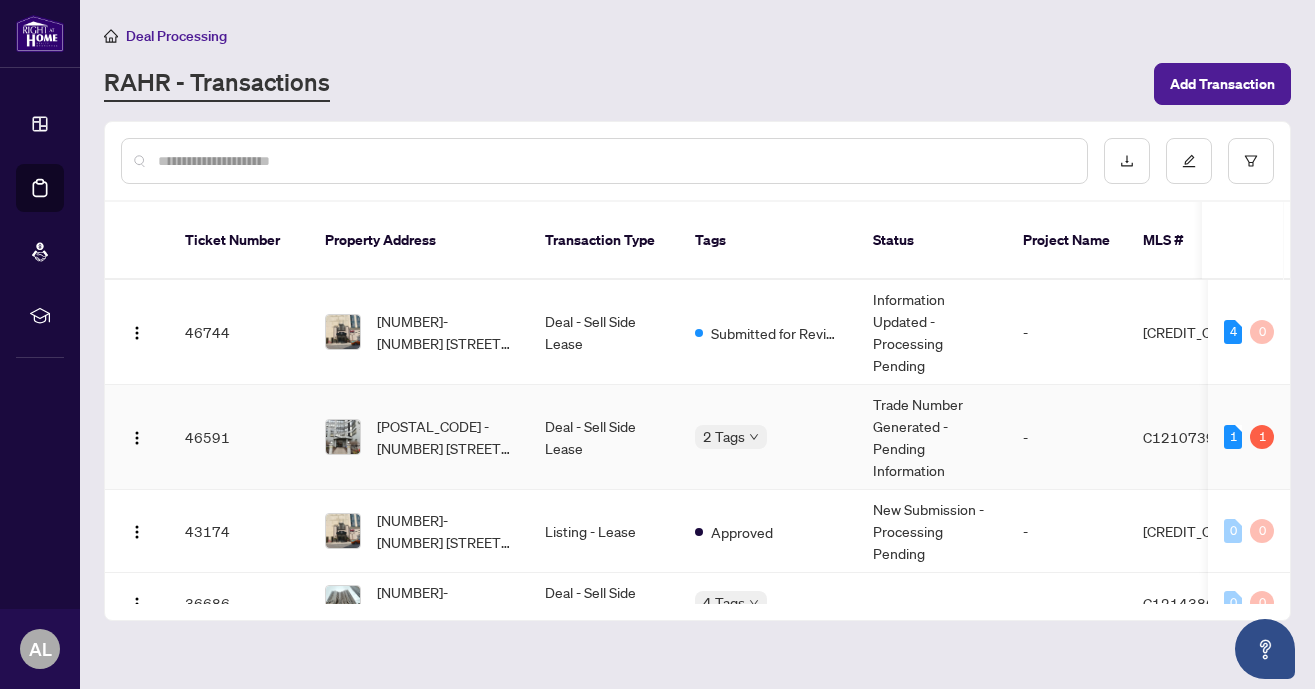 click on "2 Tags" at bounding box center (768, 437) 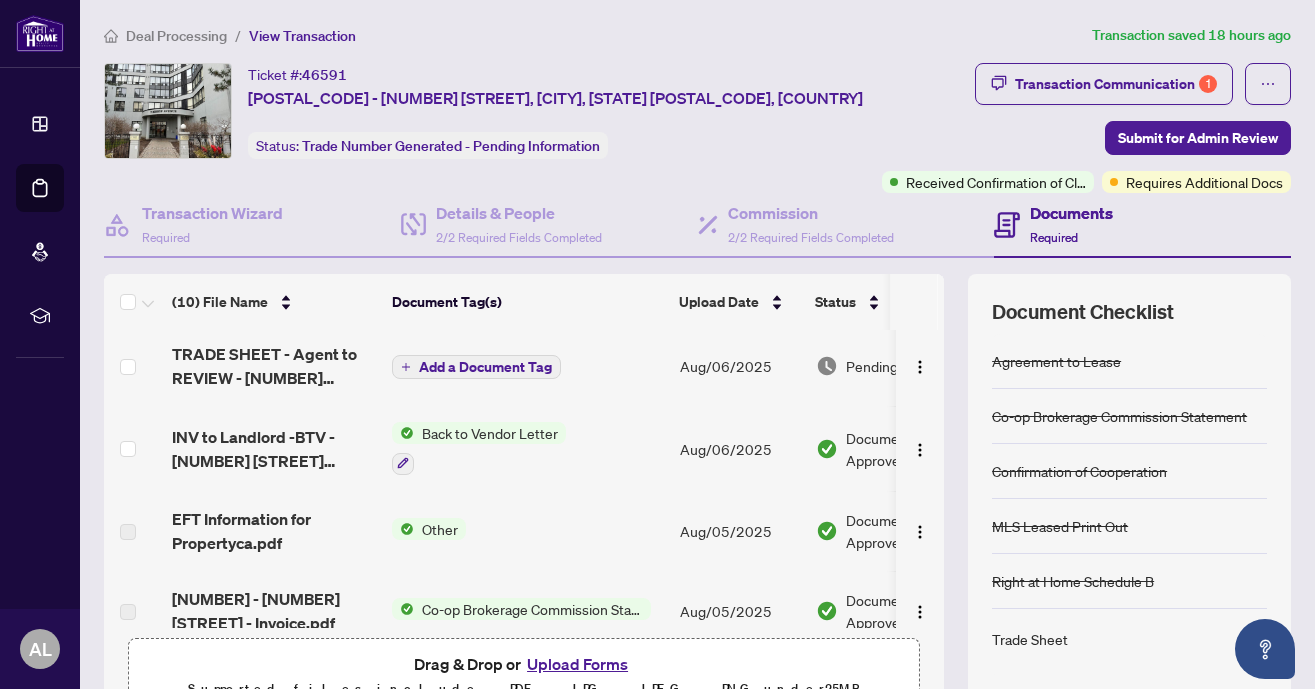 scroll, scrollTop: 0, scrollLeft: 0, axis: both 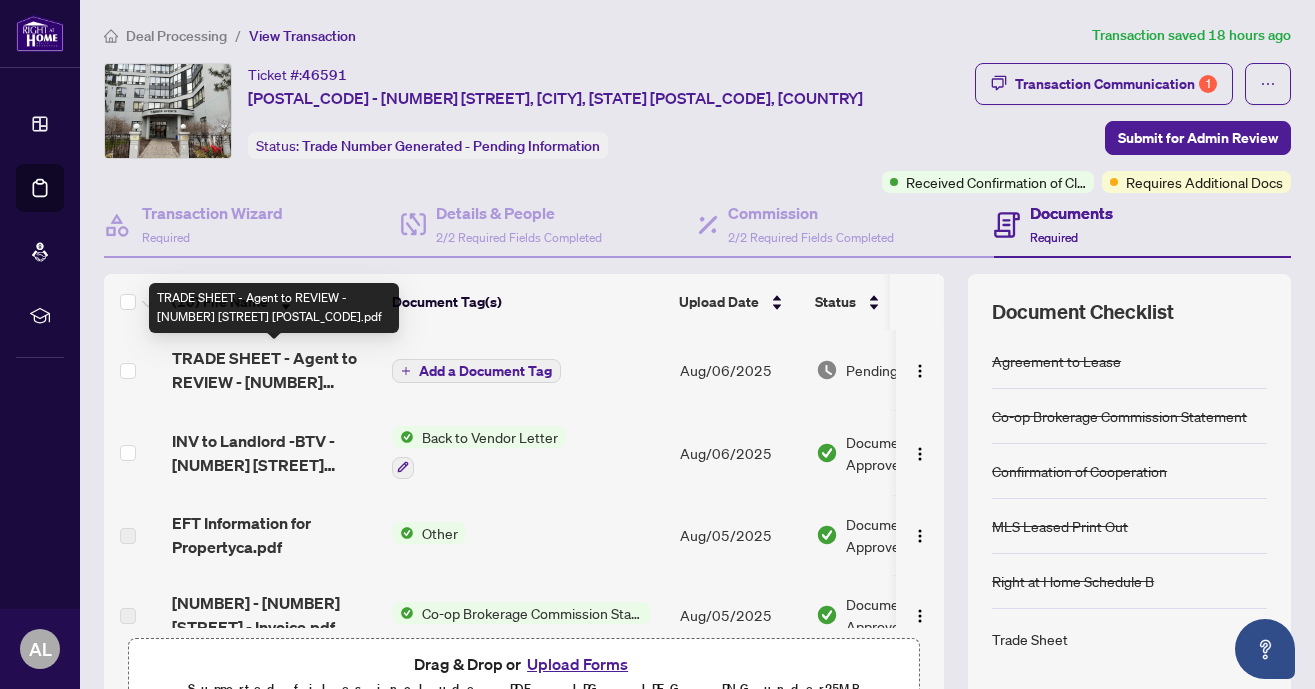 click on "TRADE SHEET - Agent to REVIEW - [NUMBER] [STREET] [POSTAL_CODE].pdf" at bounding box center (274, 370) 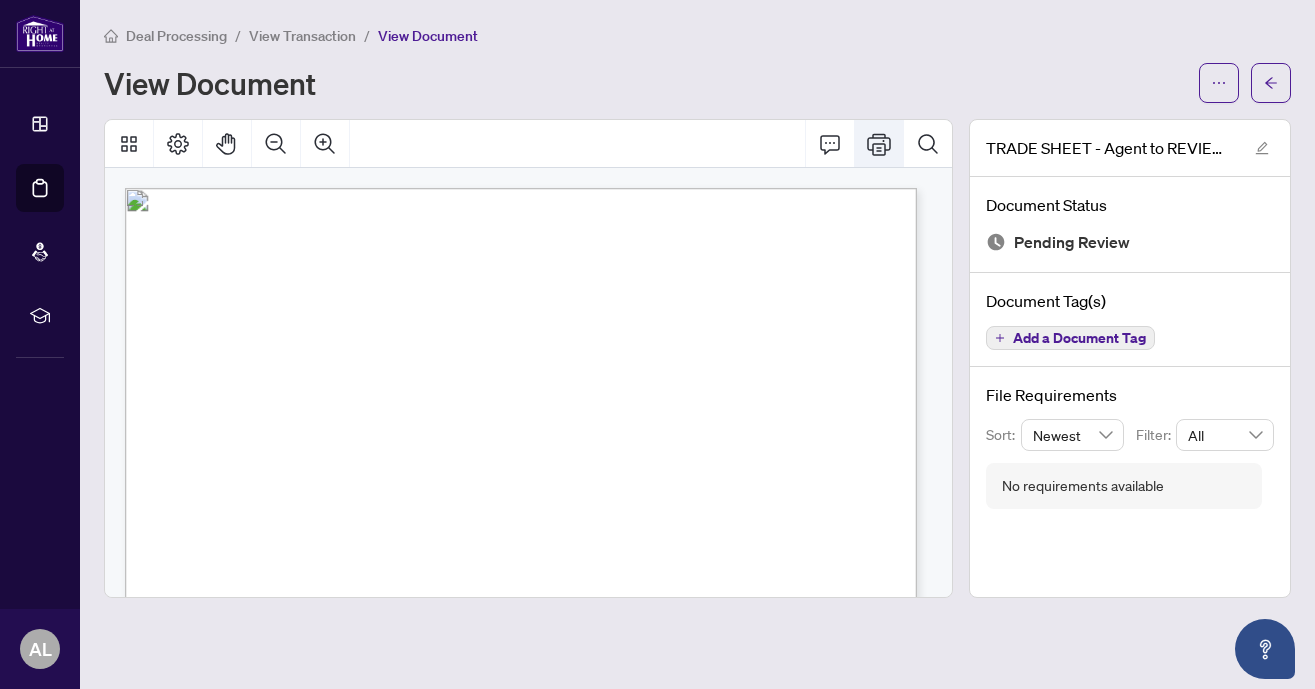 click 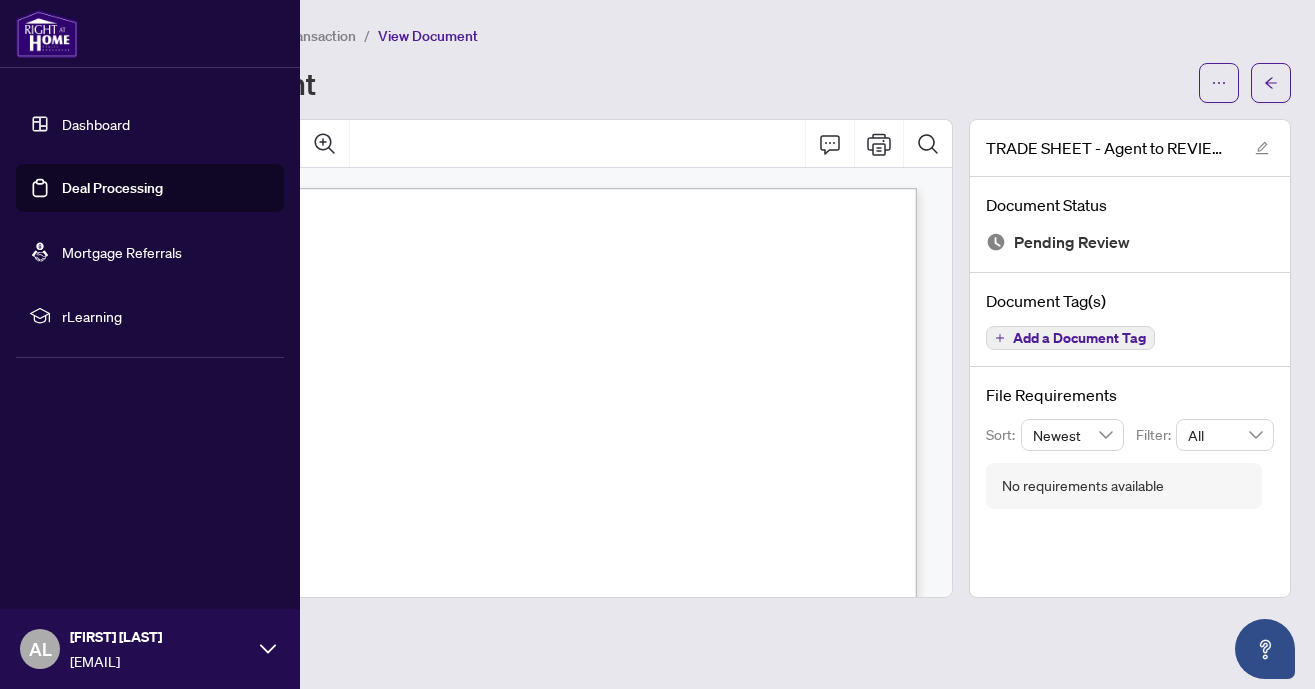 click on "Dashboard" at bounding box center [96, 124] 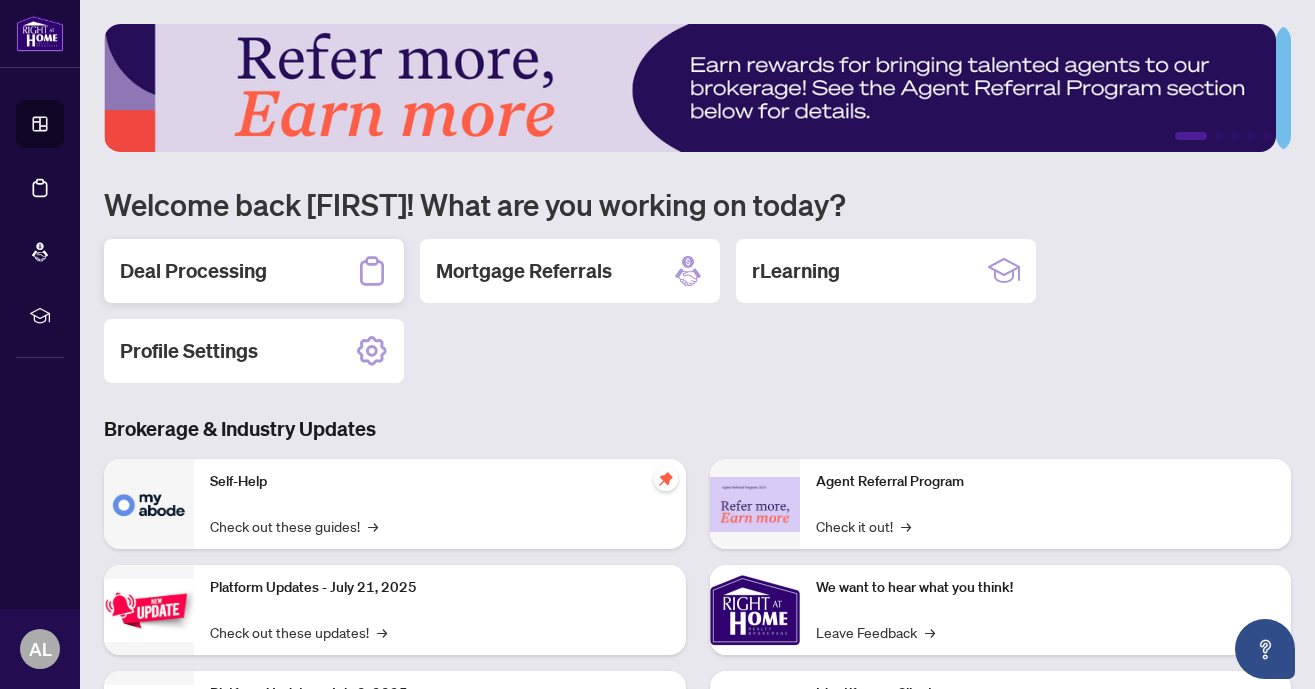 click on "Deal Processing" at bounding box center (193, 271) 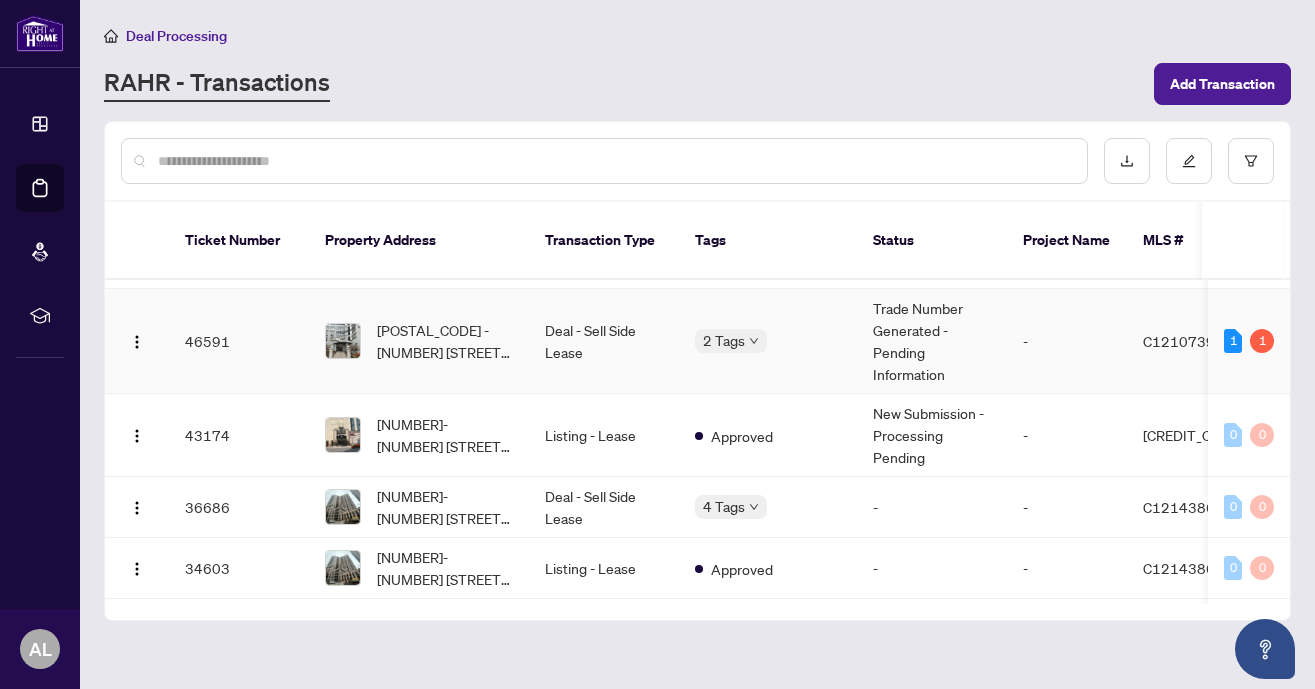scroll, scrollTop: 76, scrollLeft: 0, axis: vertical 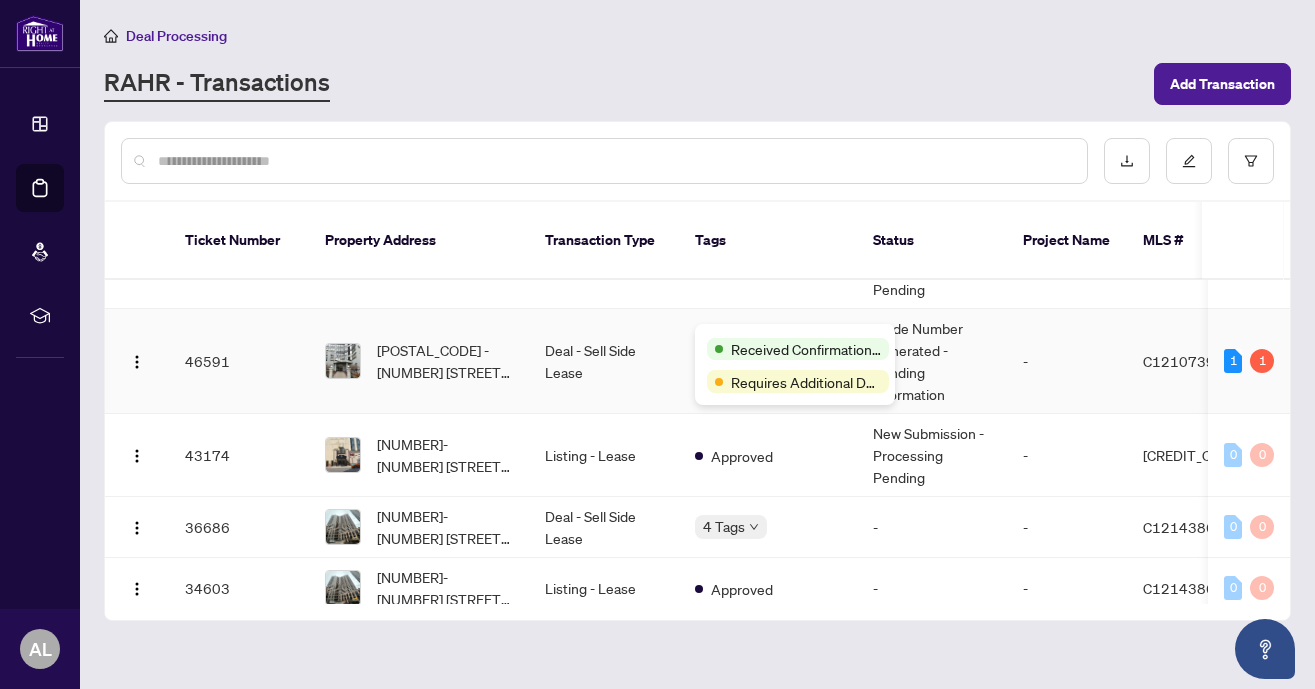 click on "Received Confirmation of Closing" at bounding box center [795, 348] 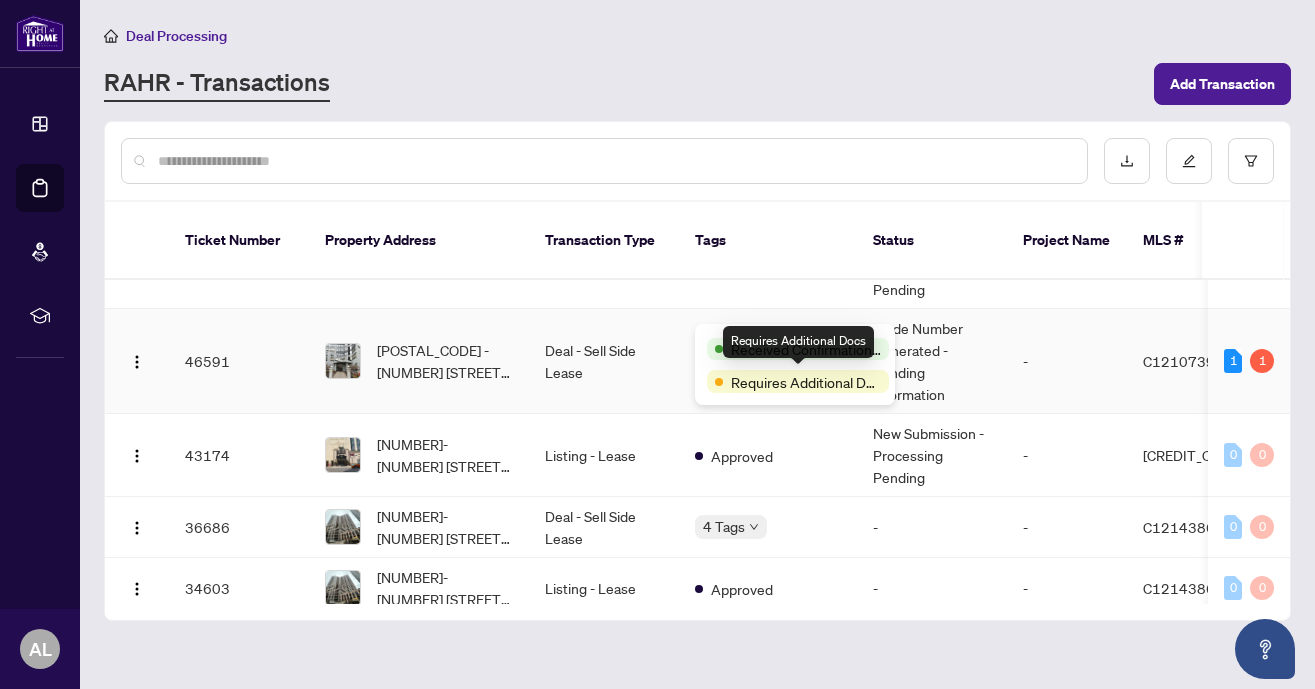 click on "Requires Additional Docs" at bounding box center [806, 382] 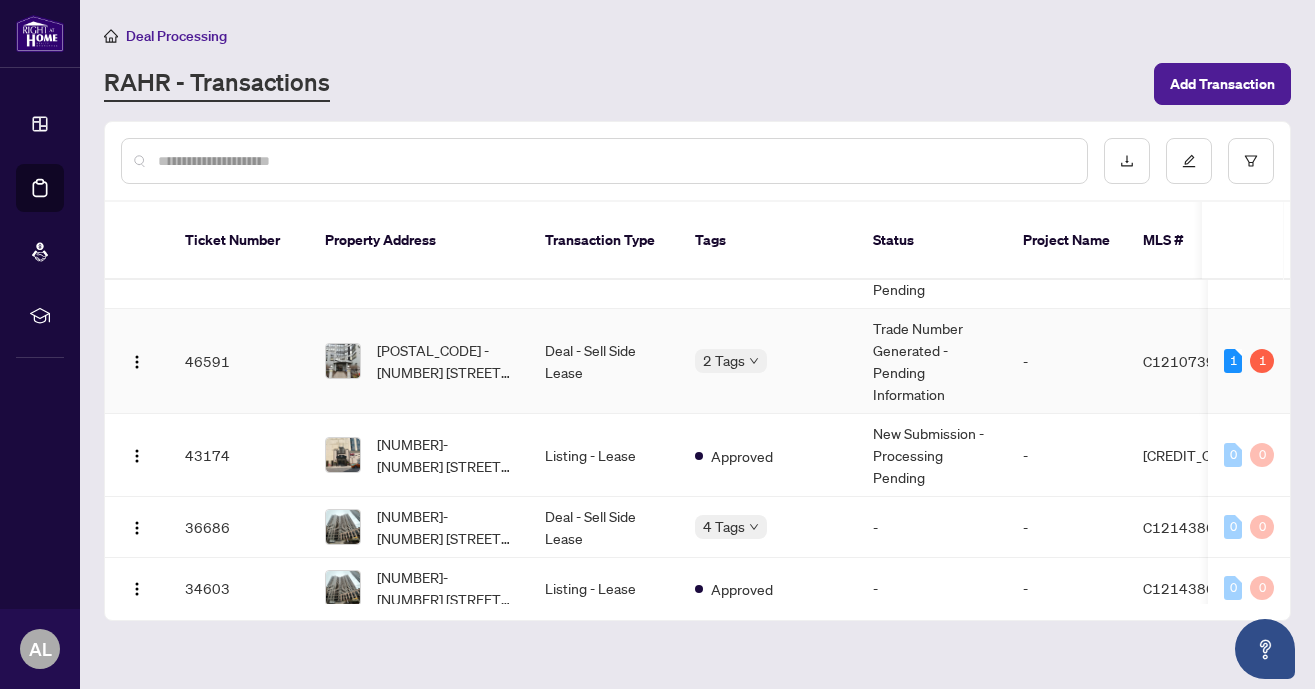 click on "Deal - Sell Side Lease" at bounding box center (604, 361) 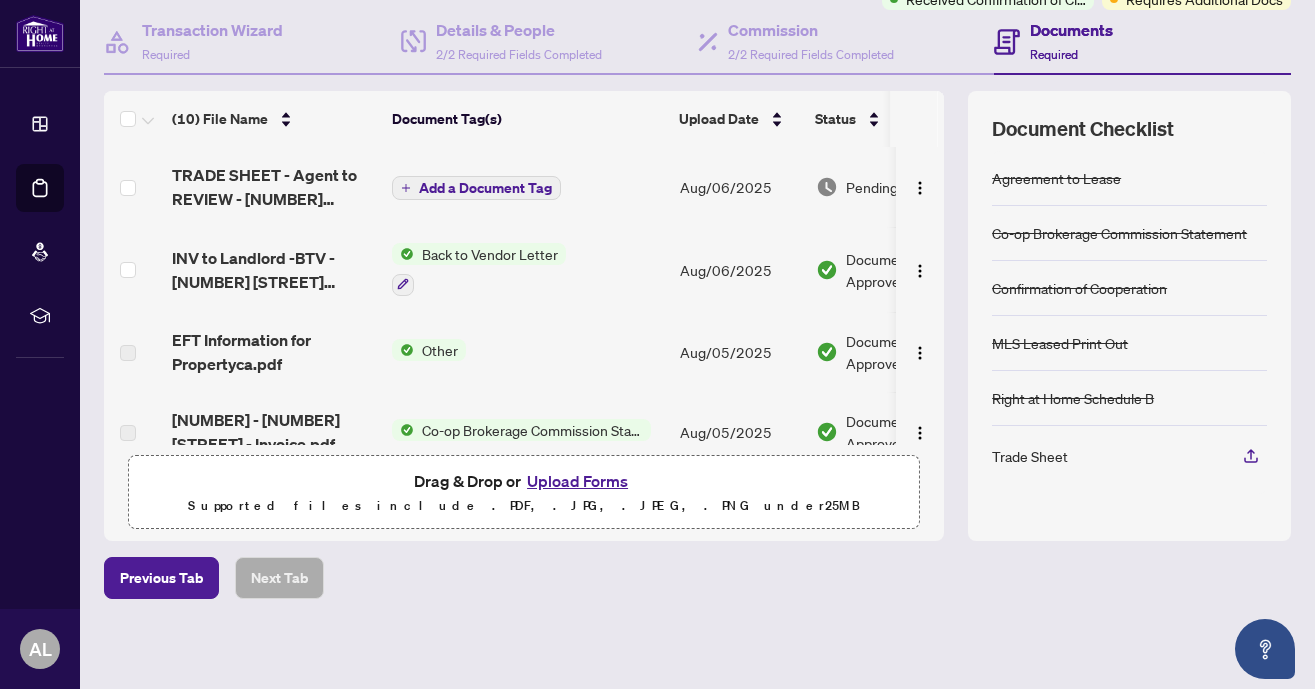 scroll, scrollTop: 186, scrollLeft: 0, axis: vertical 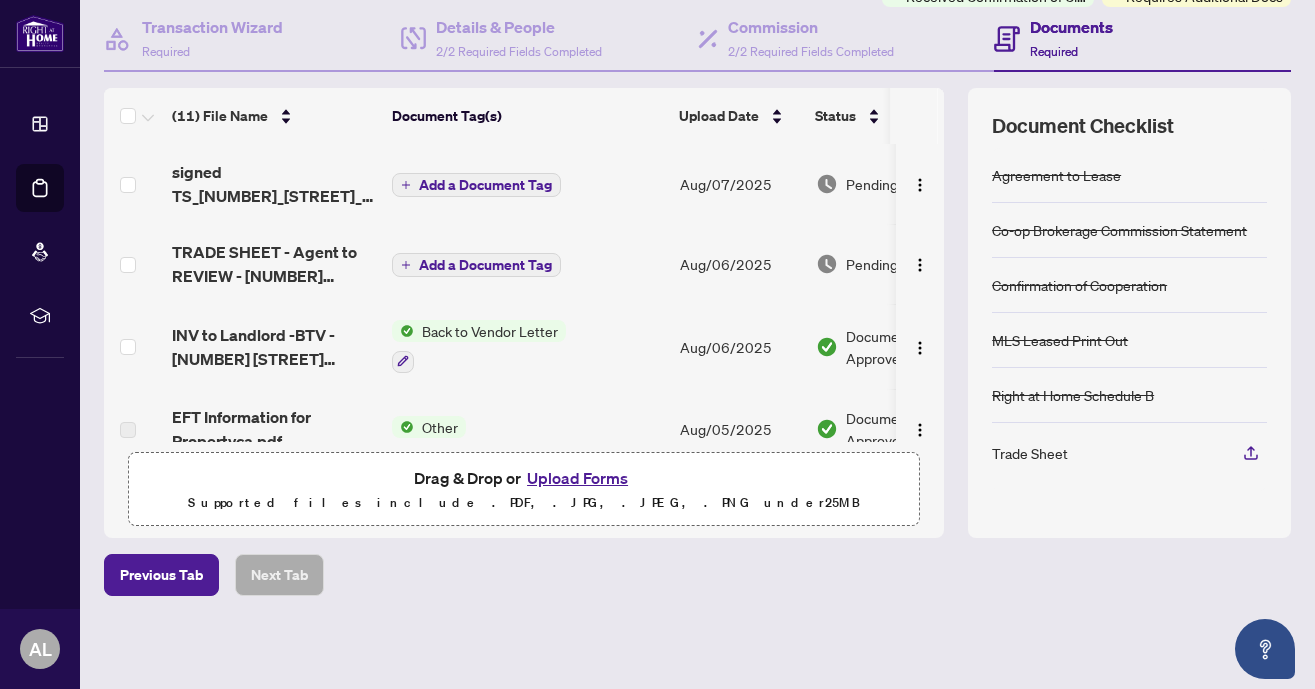 click on "Add a Document Tag" at bounding box center (476, 185) 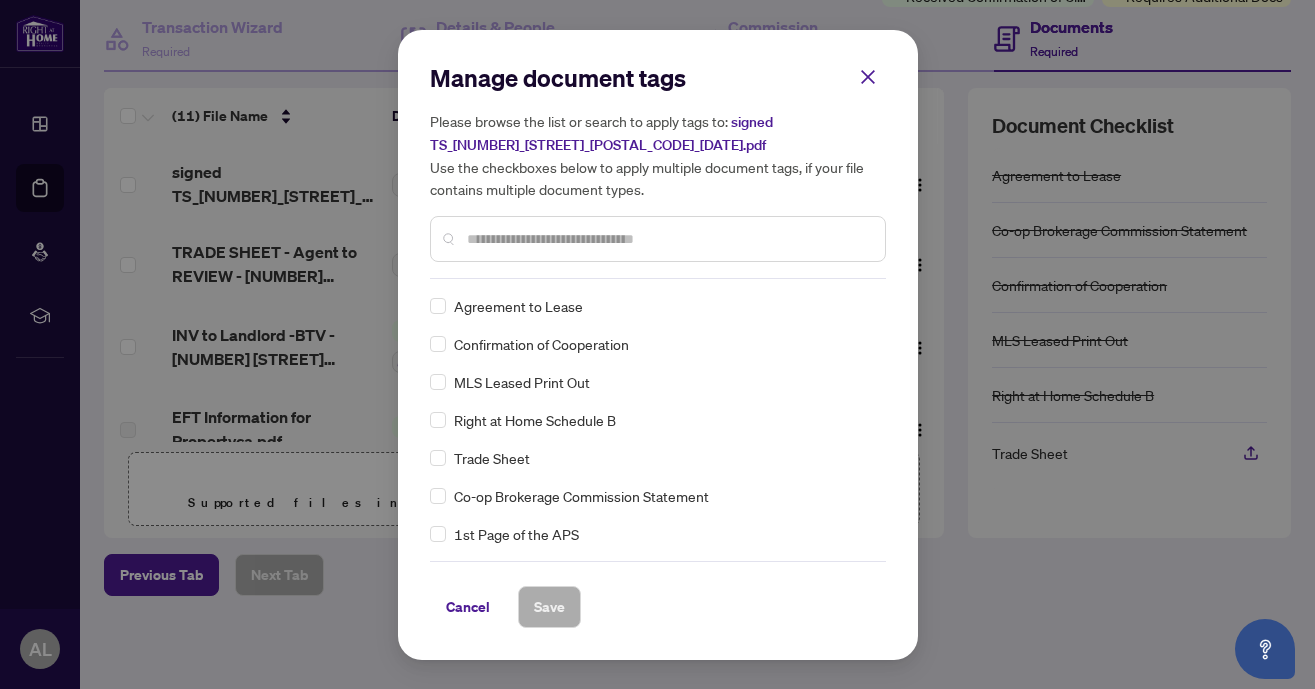 click at bounding box center (668, 239) 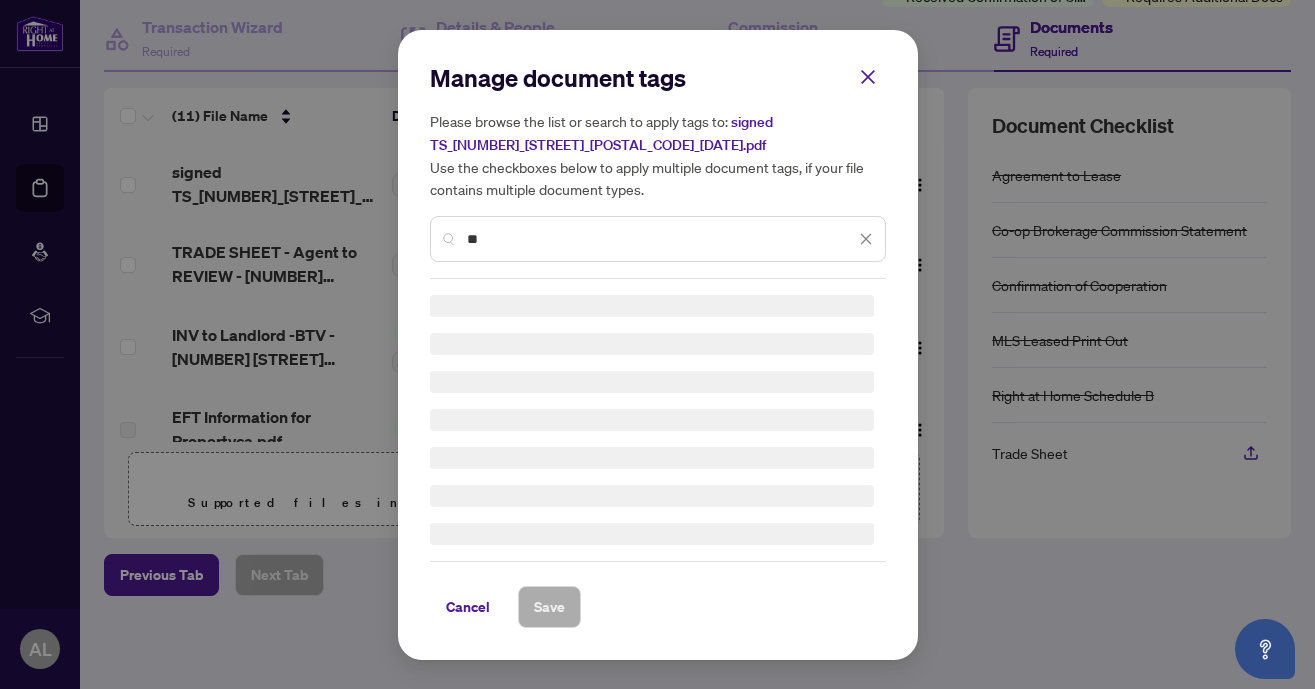 type on "*" 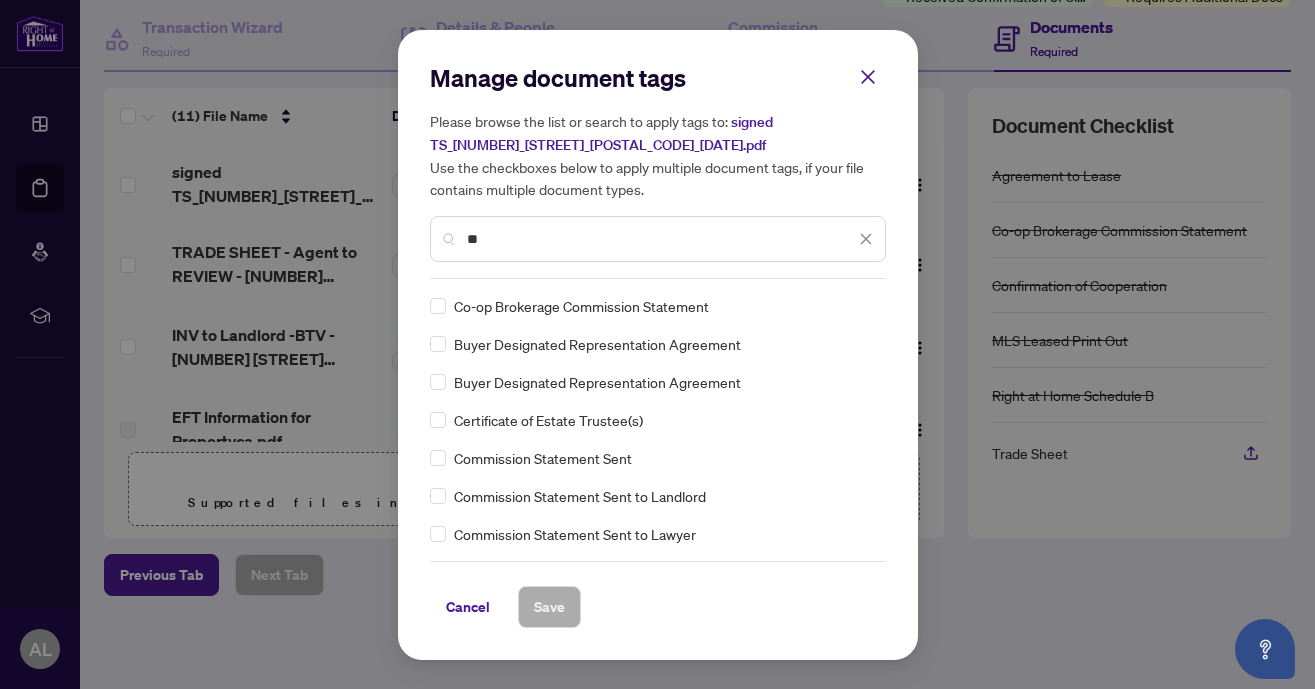 type on "*" 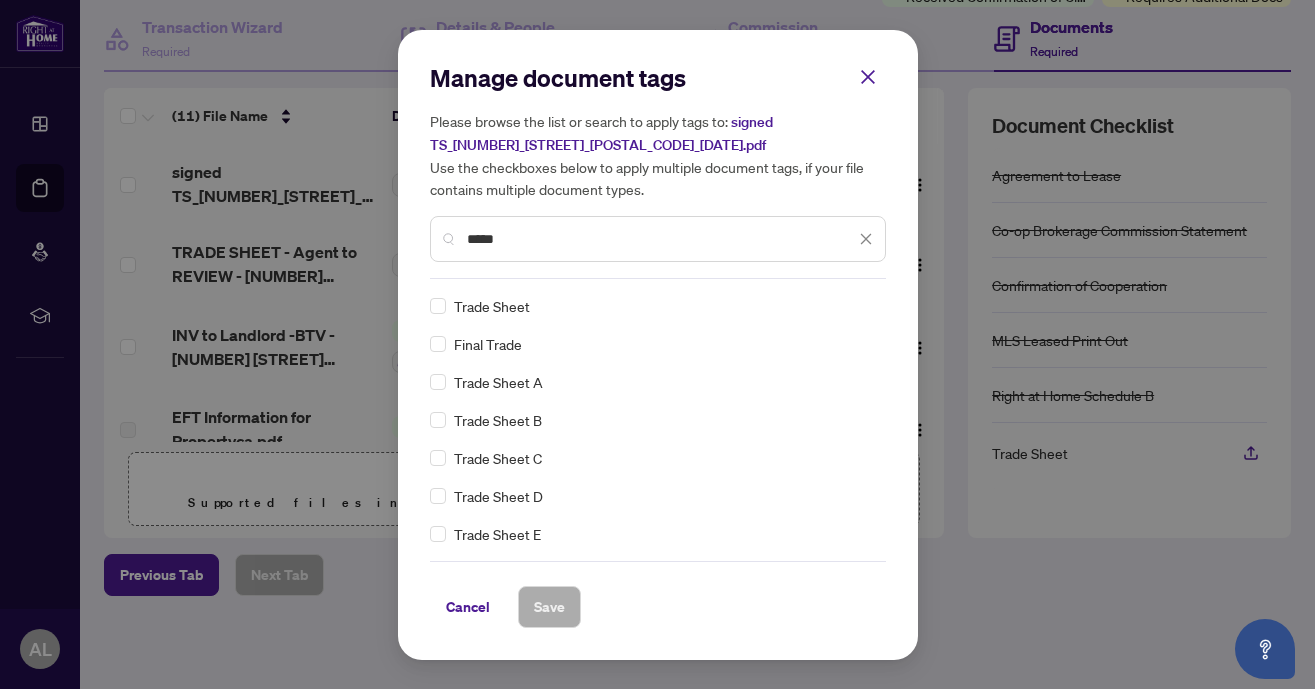 type on "*****" 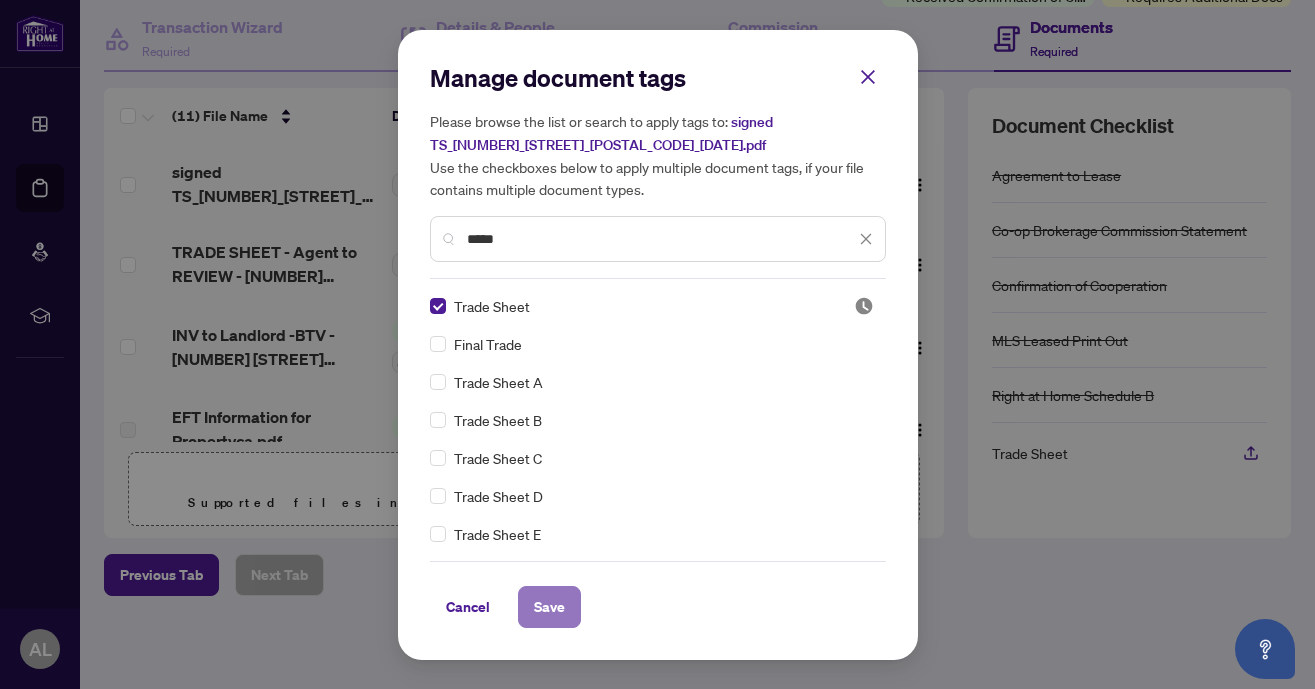 click on "Save" at bounding box center (549, 607) 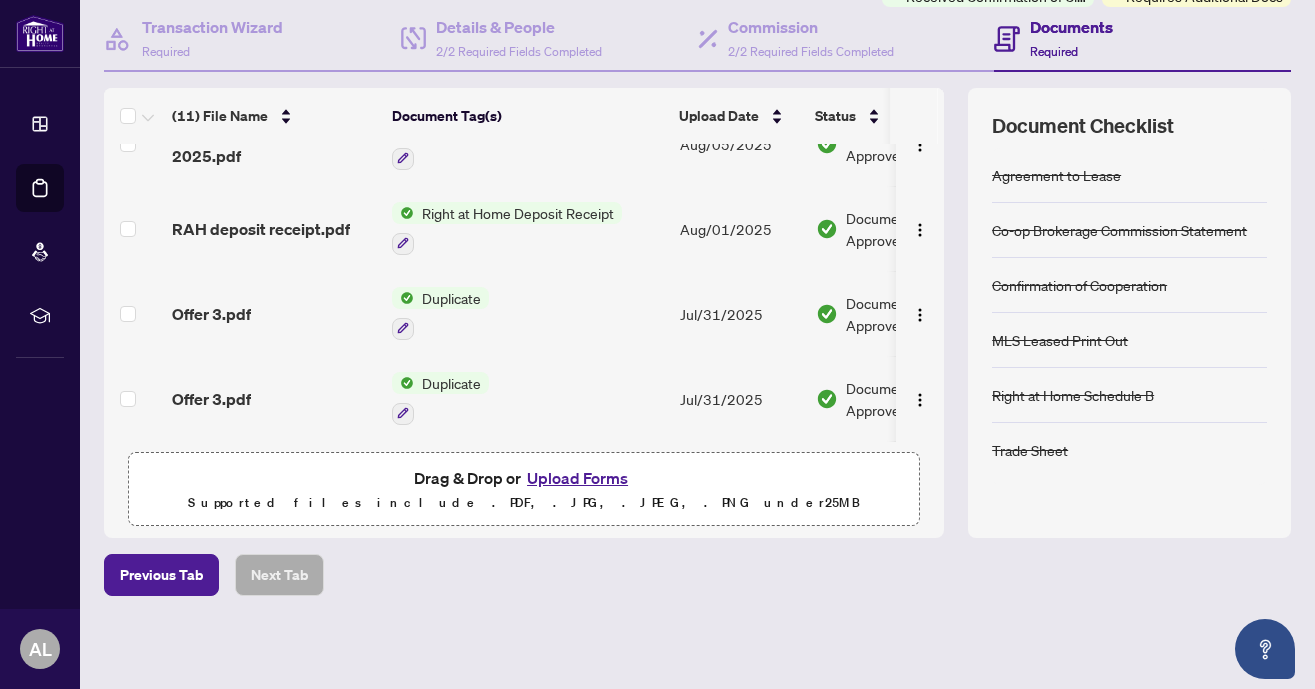 scroll, scrollTop: 285, scrollLeft: 0, axis: vertical 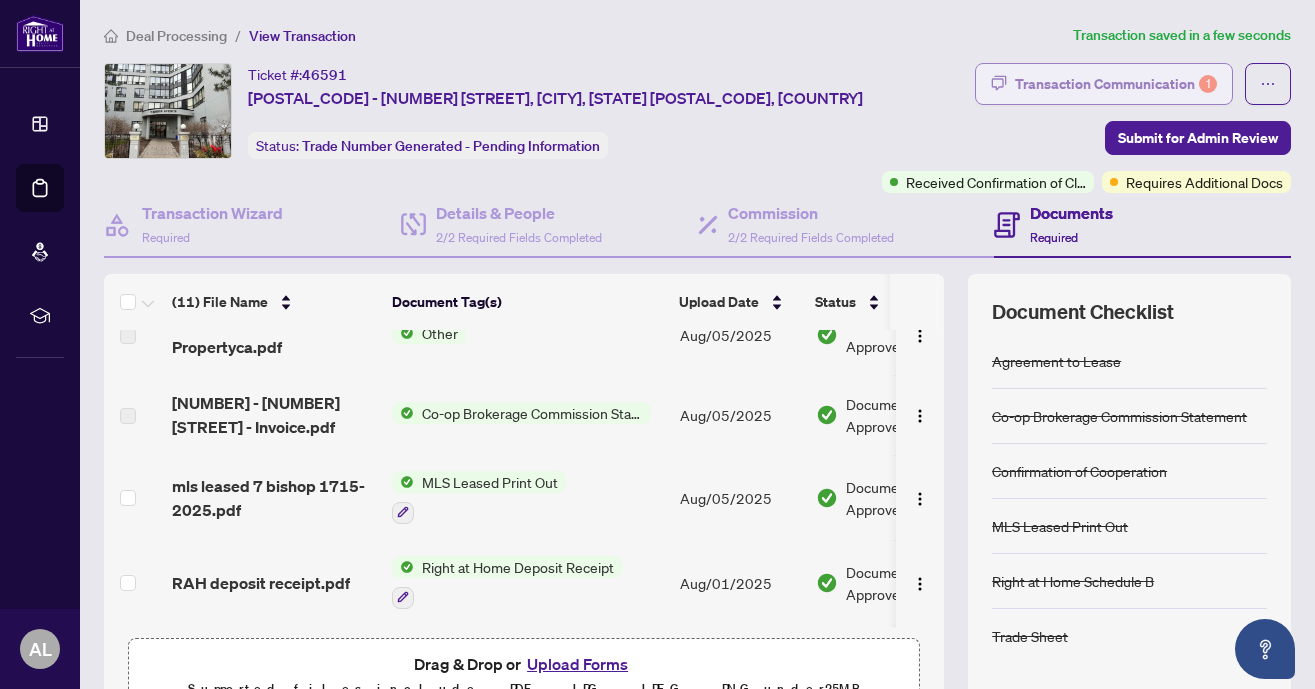 click on "Transaction Communication 1" at bounding box center (1116, 84) 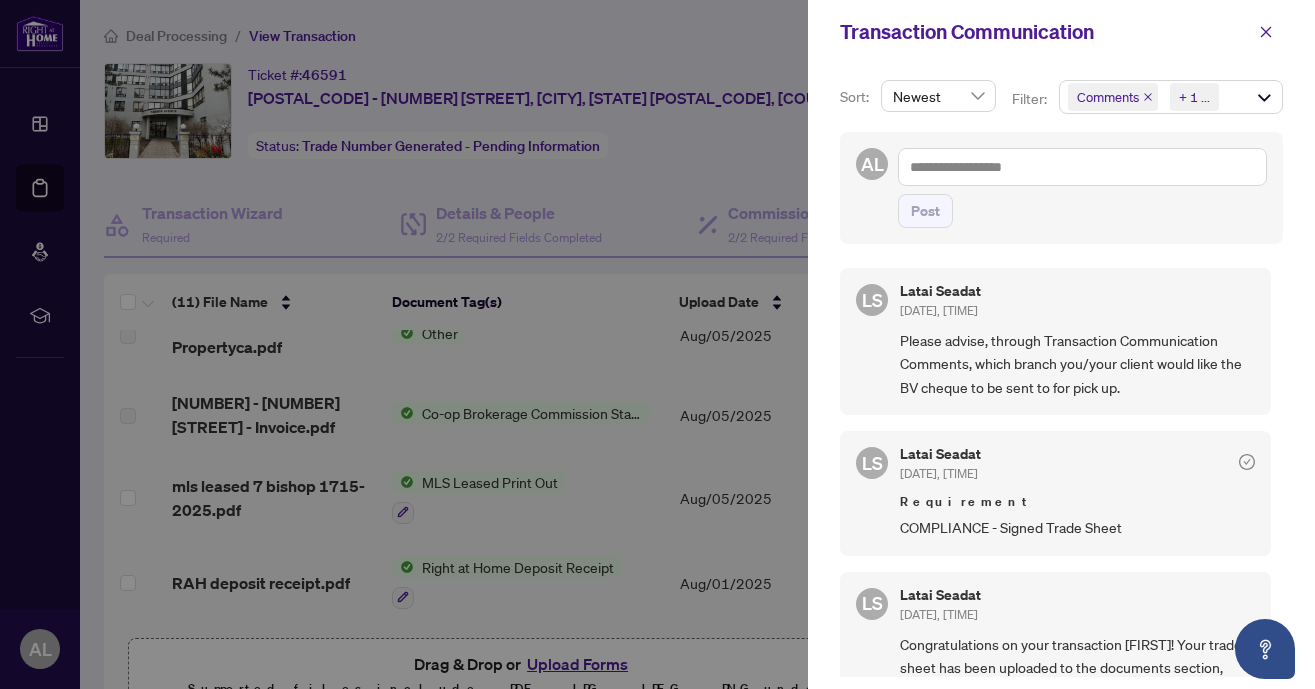 click on "Please advise, through Transaction Communication Comments, which branch you/your client would like the BV cheque to be sent to for pick up." at bounding box center (1077, 364) 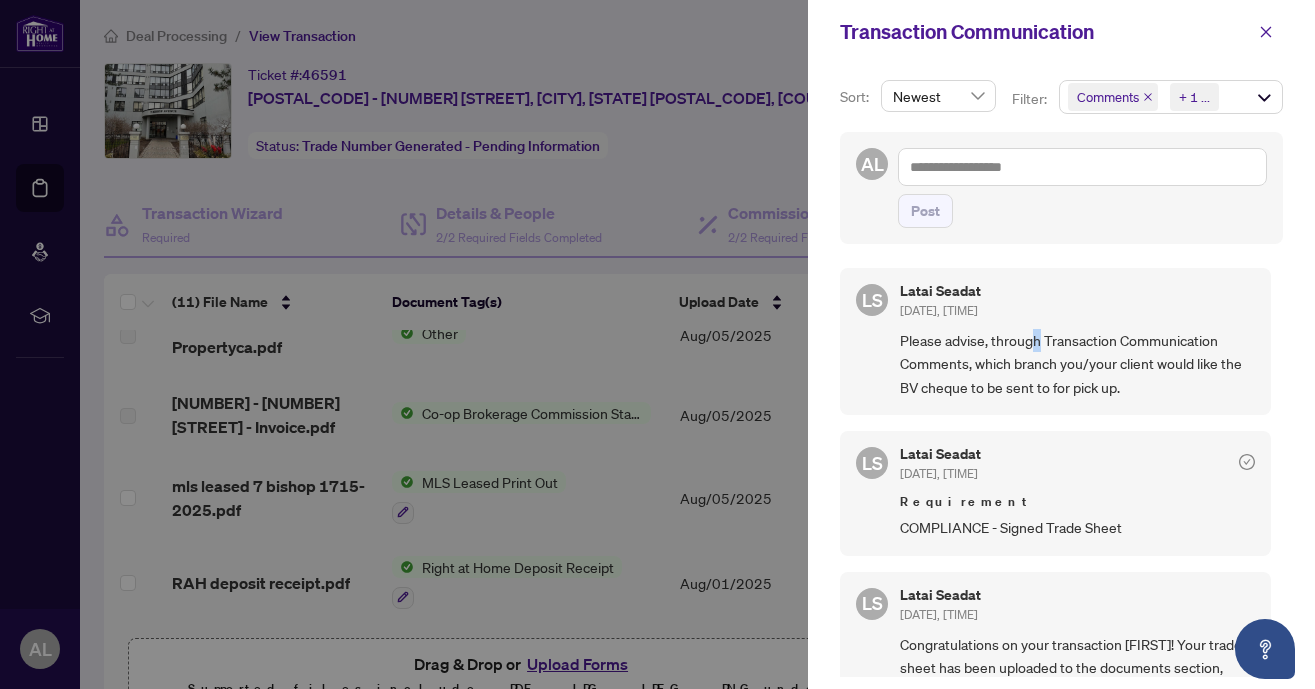 click on "Please advise, through Transaction Communication Comments, which branch you/your client would like the BV cheque to be sent to for pick up." at bounding box center (1077, 364) 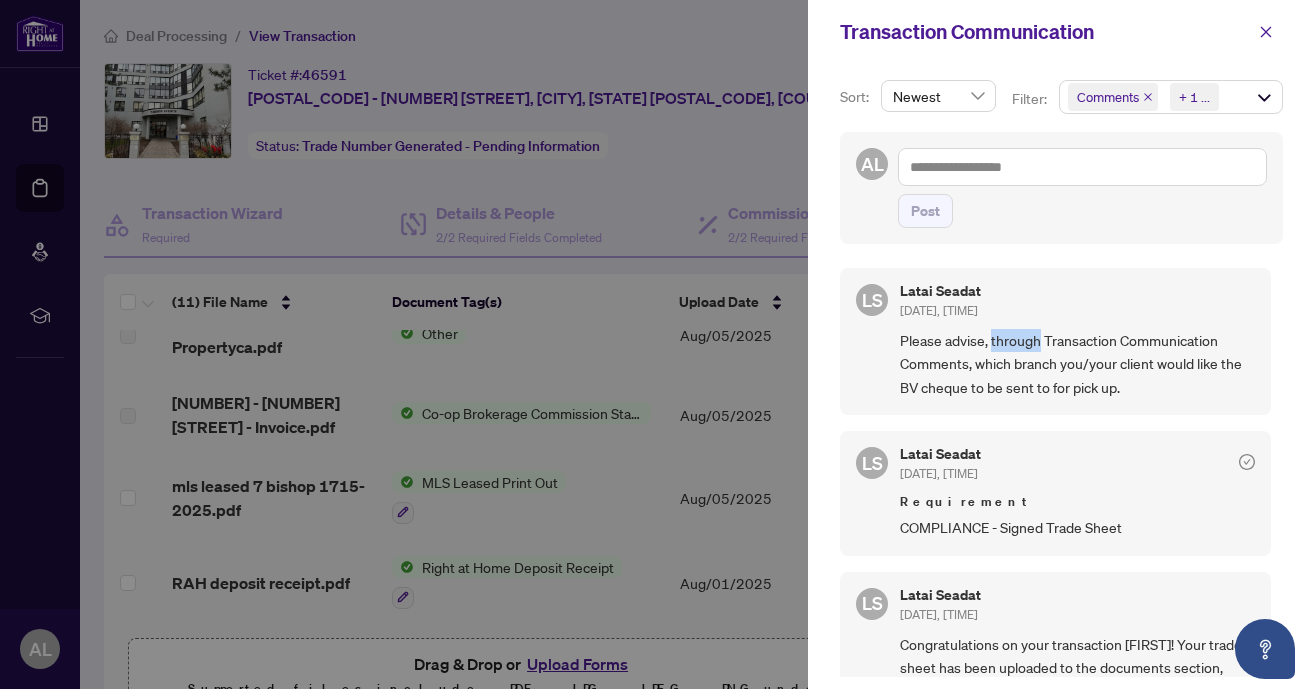 click on "Please advise, through Transaction Communication Comments, which branch you/your client would like the BV cheque to be sent to for pick up." at bounding box center [1077, 364] 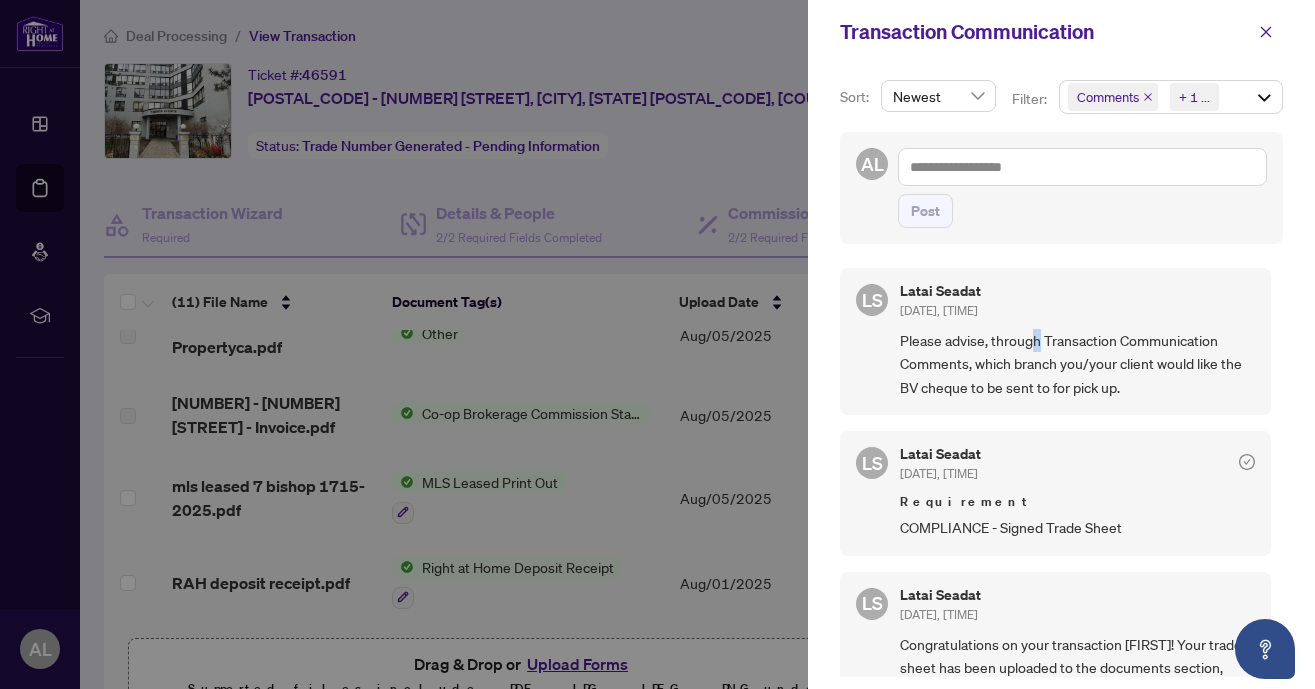 click on "Please advise, through Transaction Communication Comments, which branch you/your client would like the BV cheque to be sent to for pick up." at bounding box center (1077, 364) 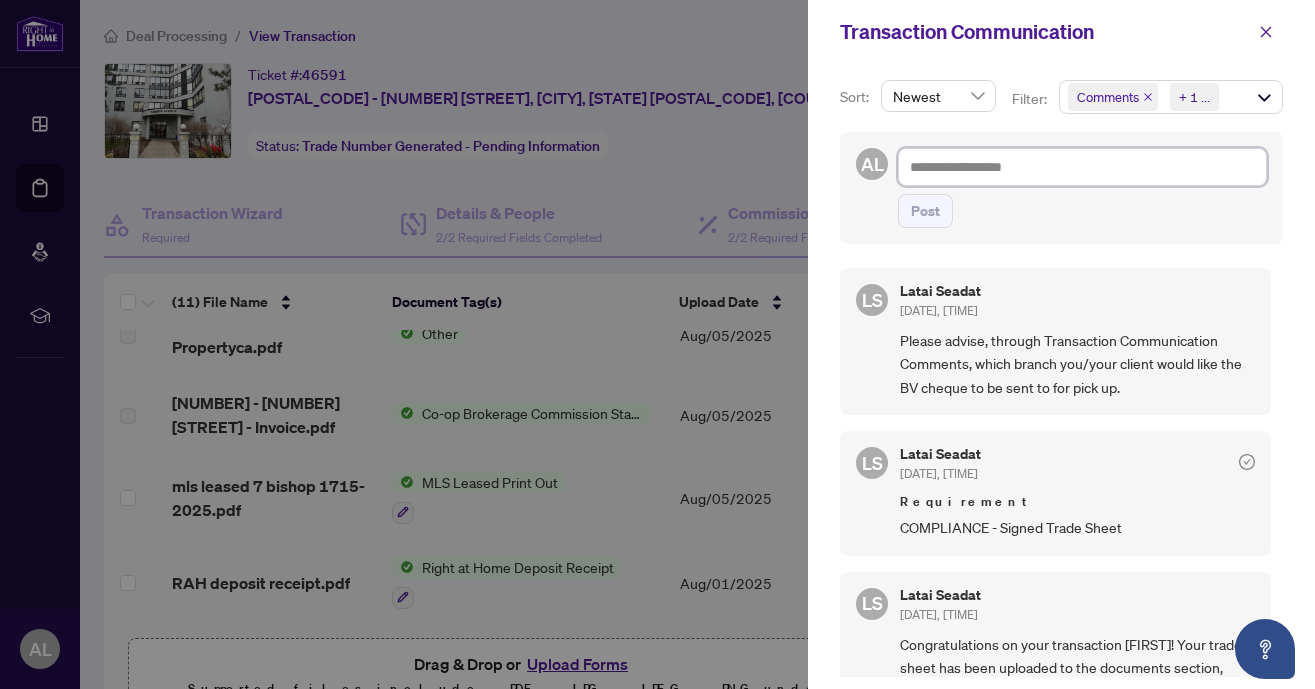 click at bounding box center (1082, 167) 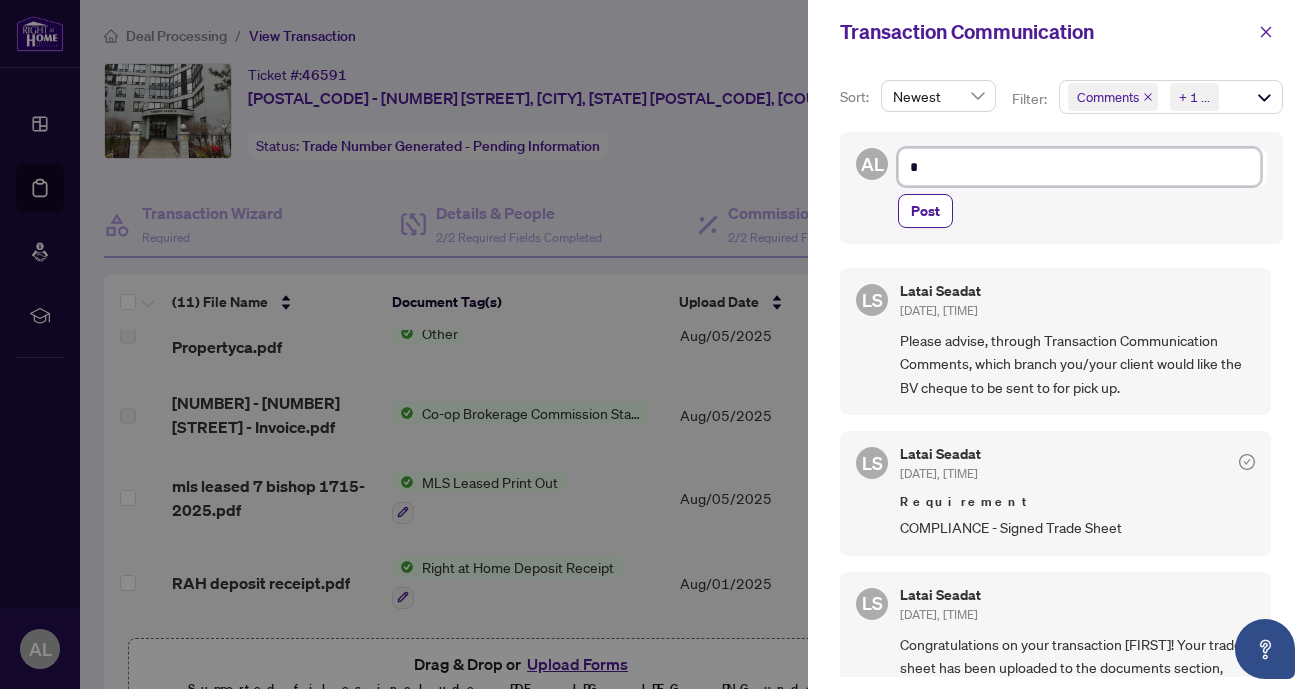 type on "**" 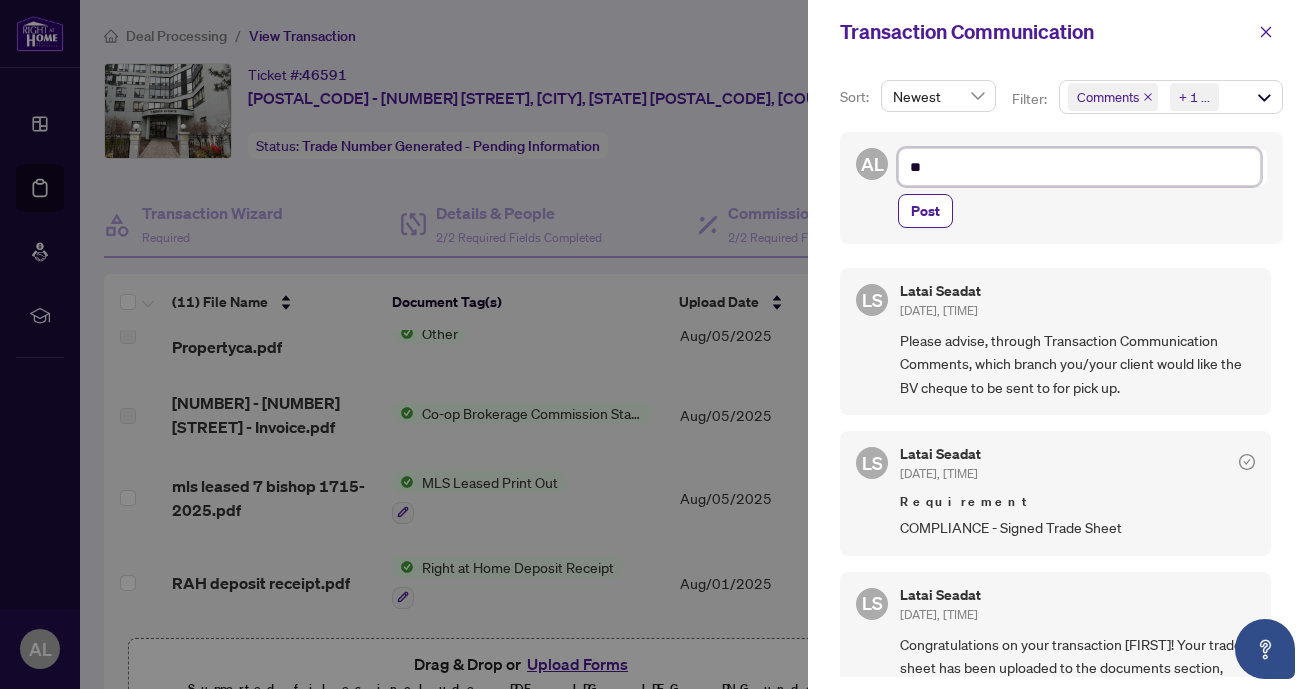 type on "***" 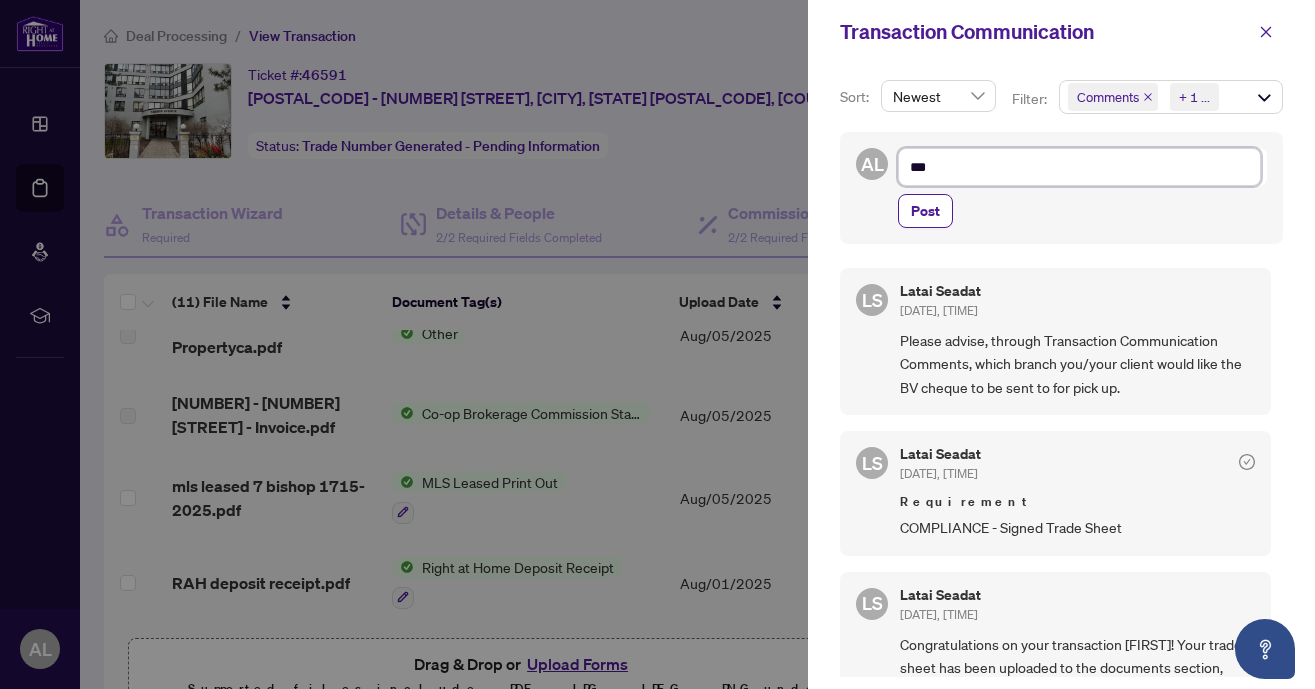 type on "****" 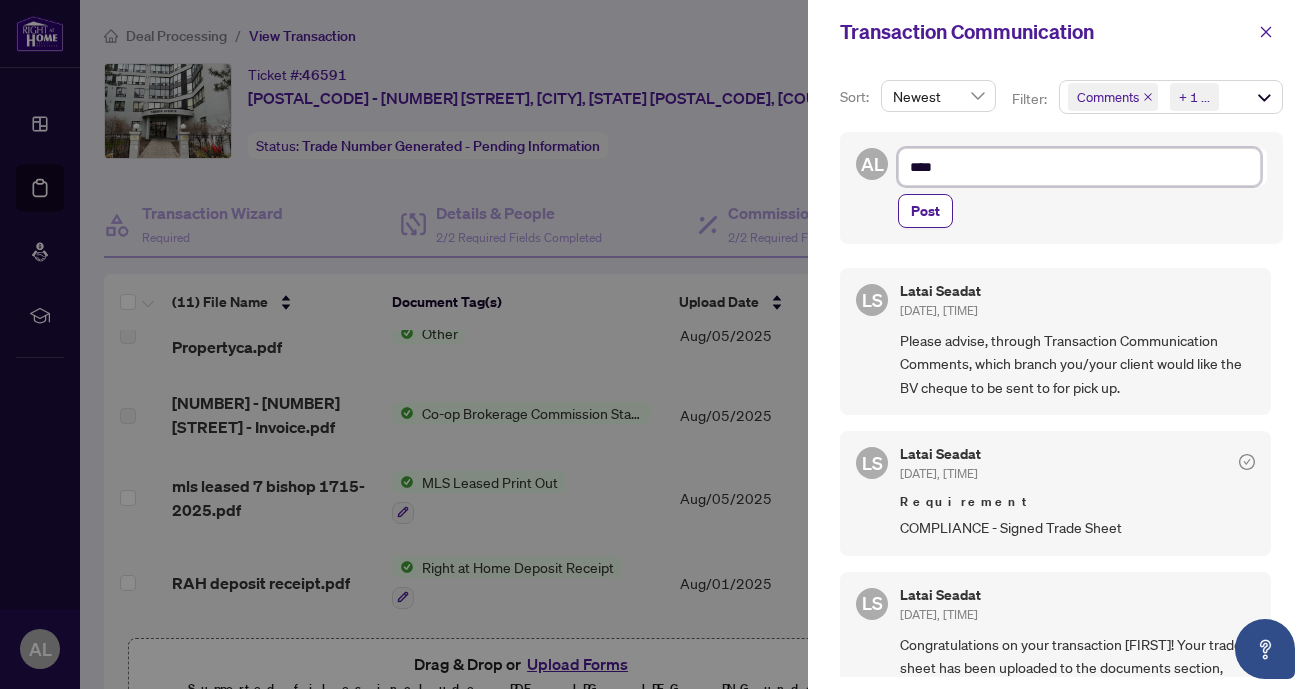 type on "***" 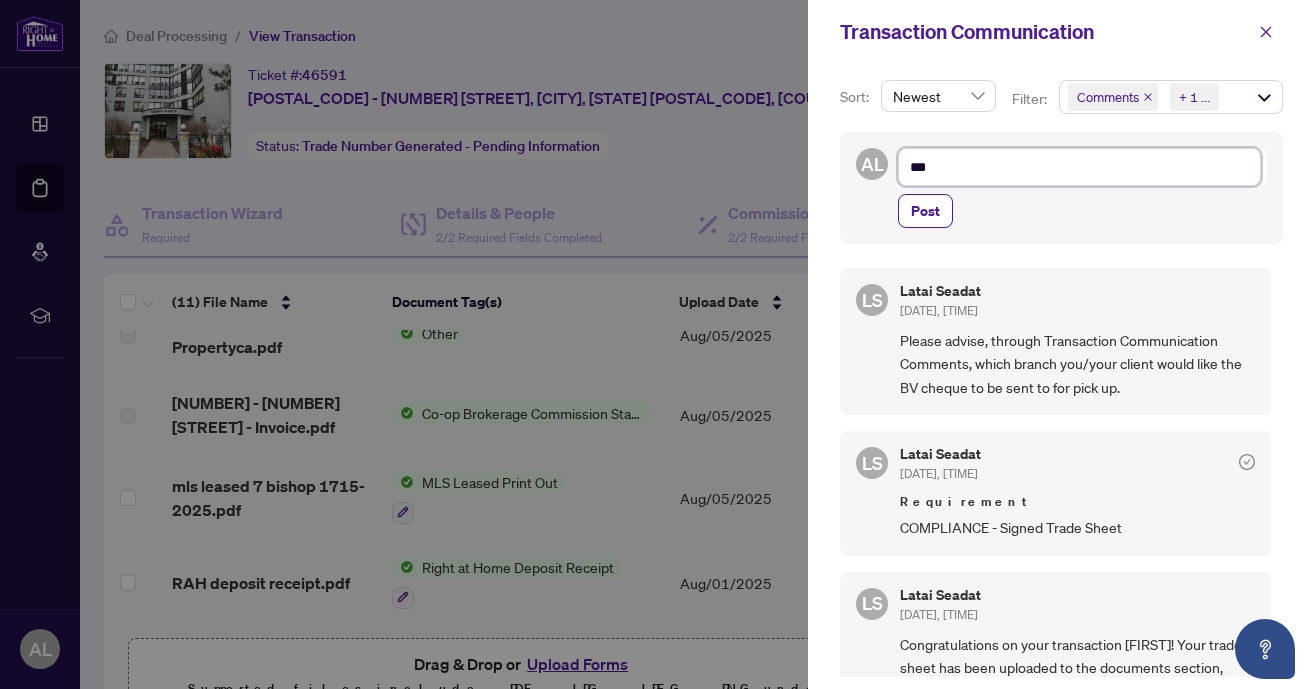 type on "**" 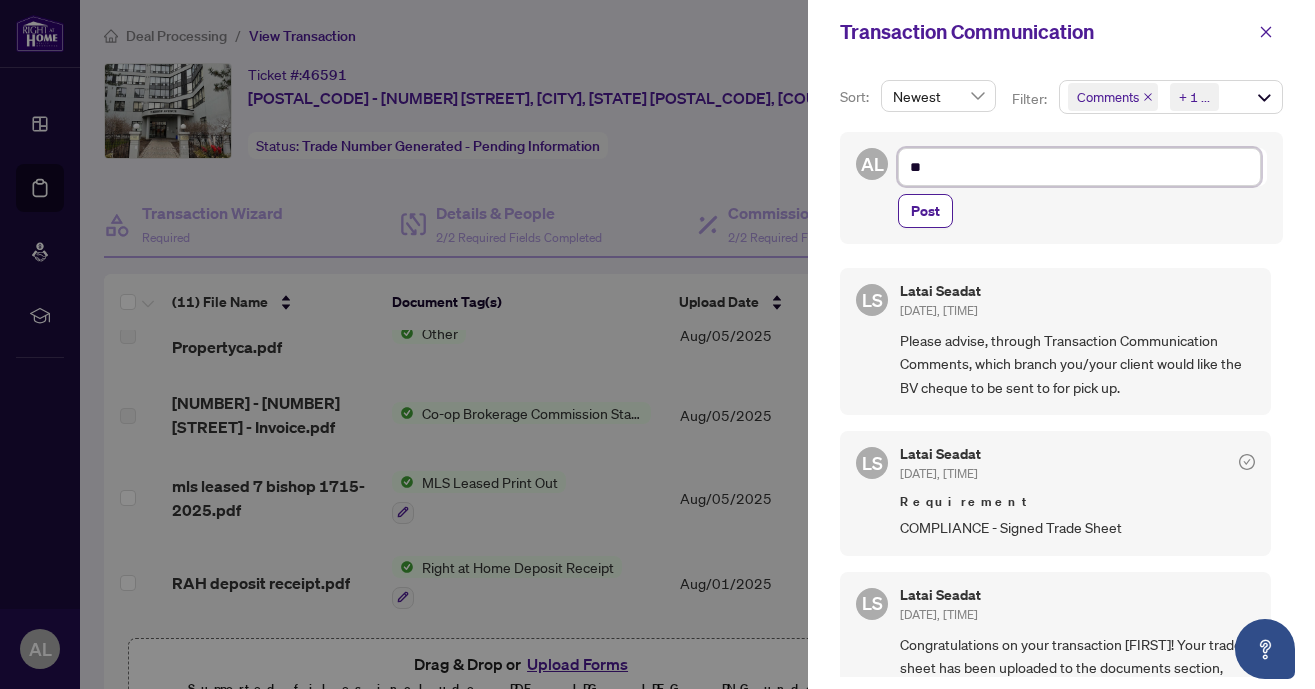 type on "***" 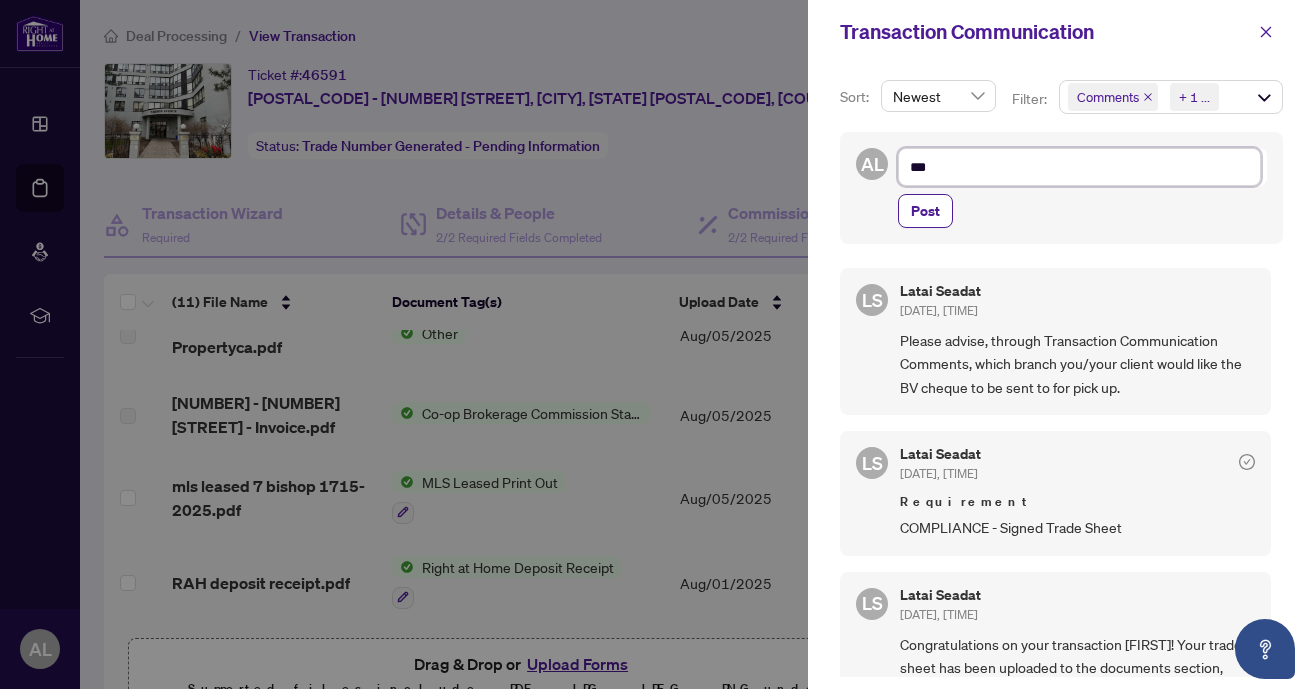 type on "****" 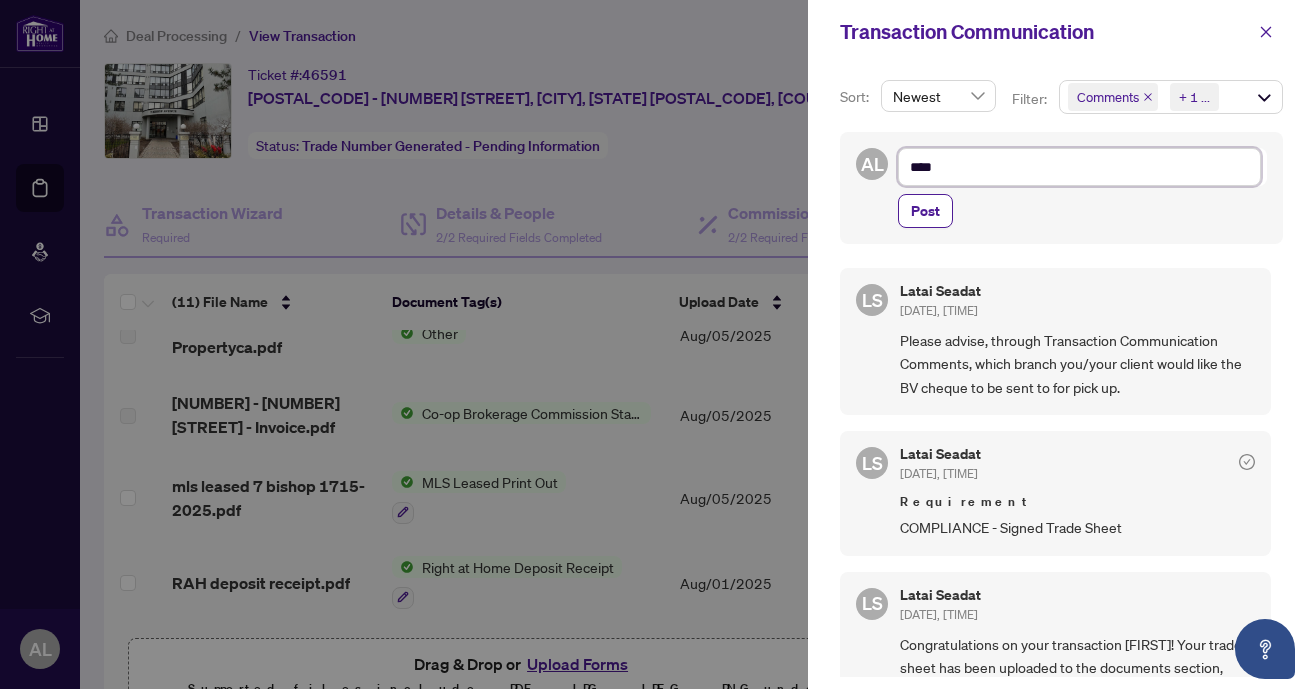 type on "*****" 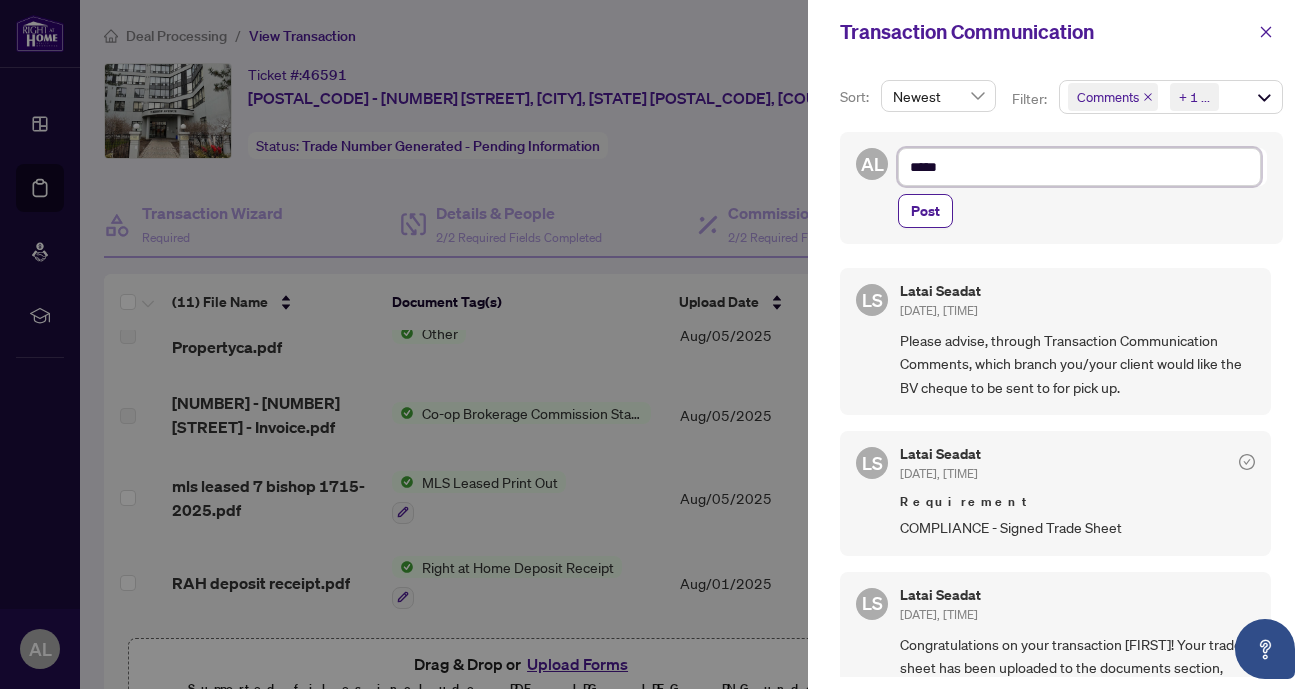 type on "******" 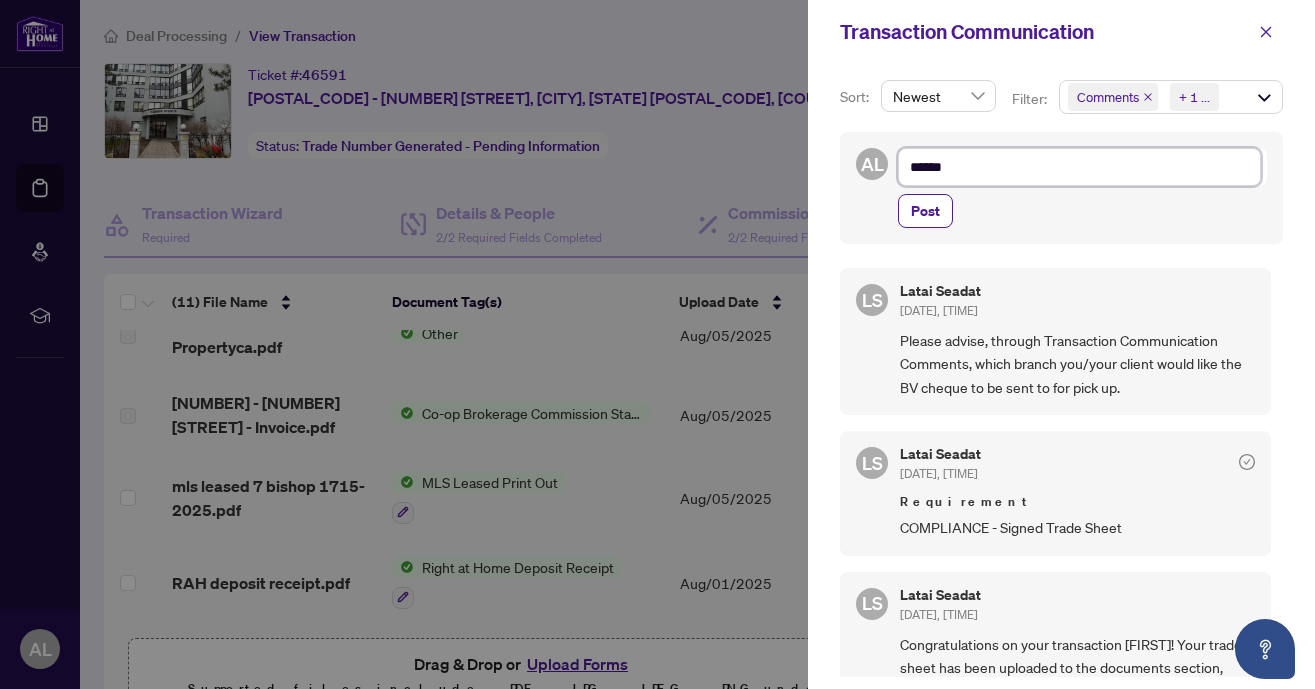 type on "*******" 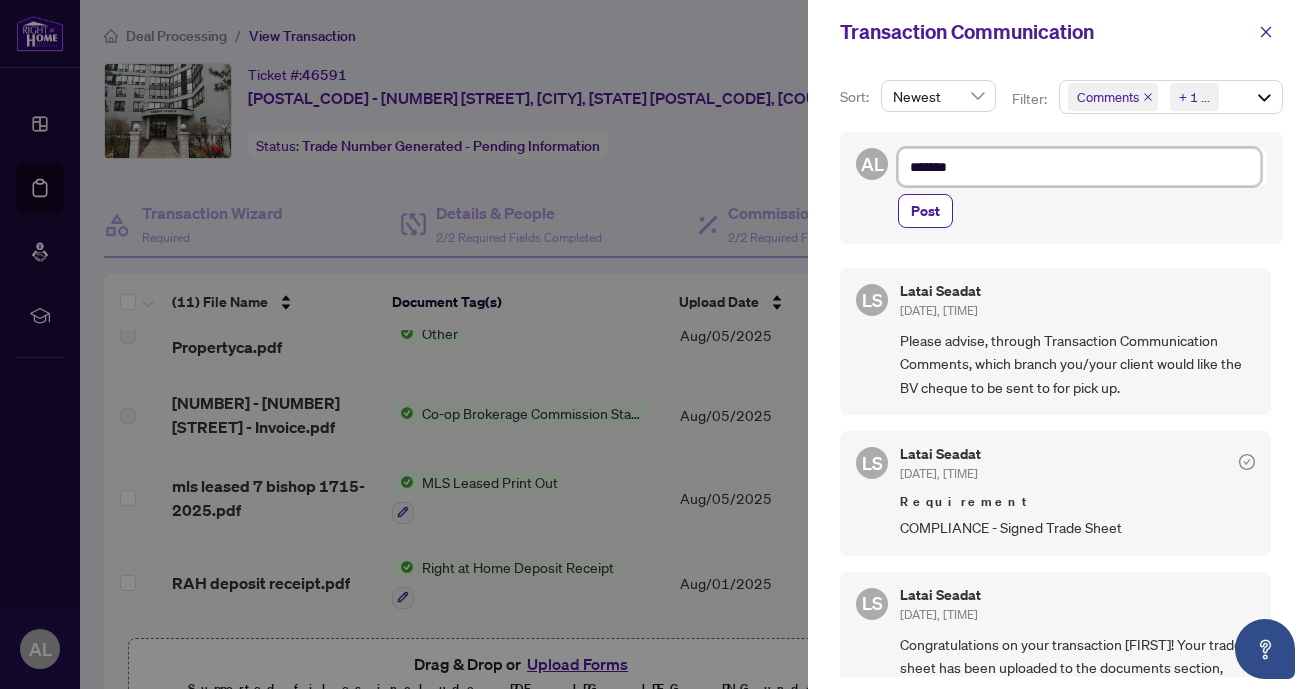 type on "********" 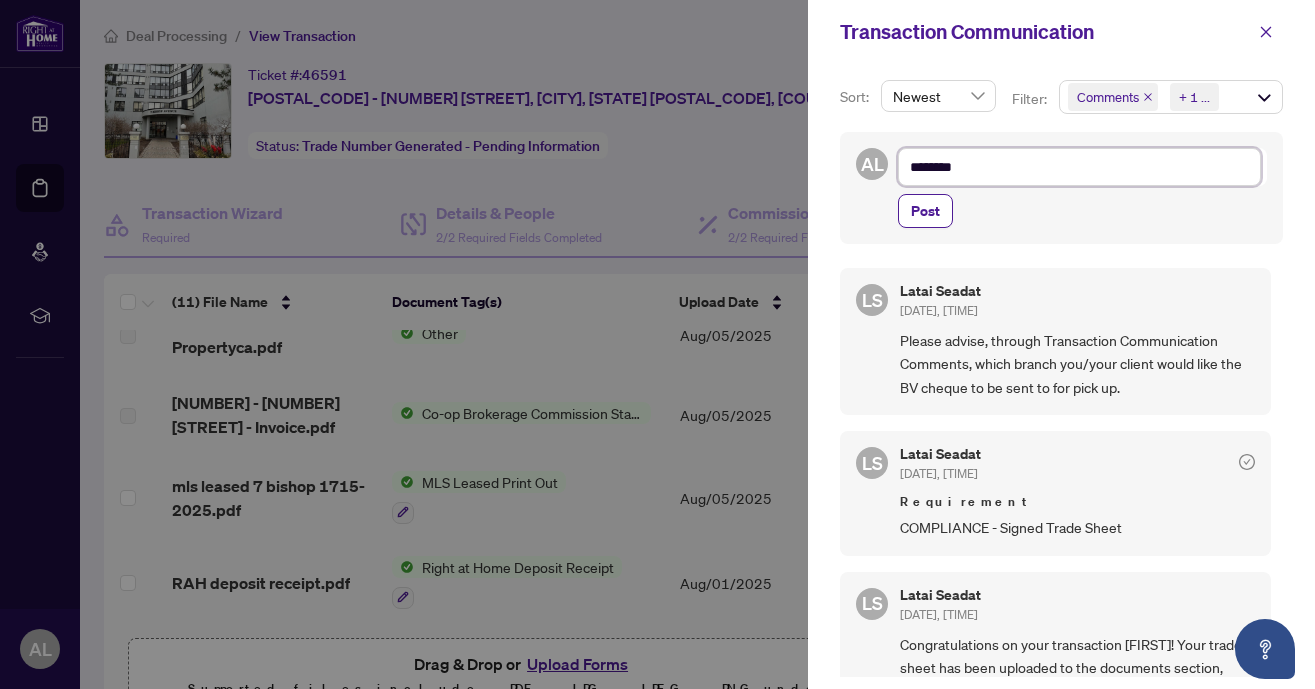 type on "********" 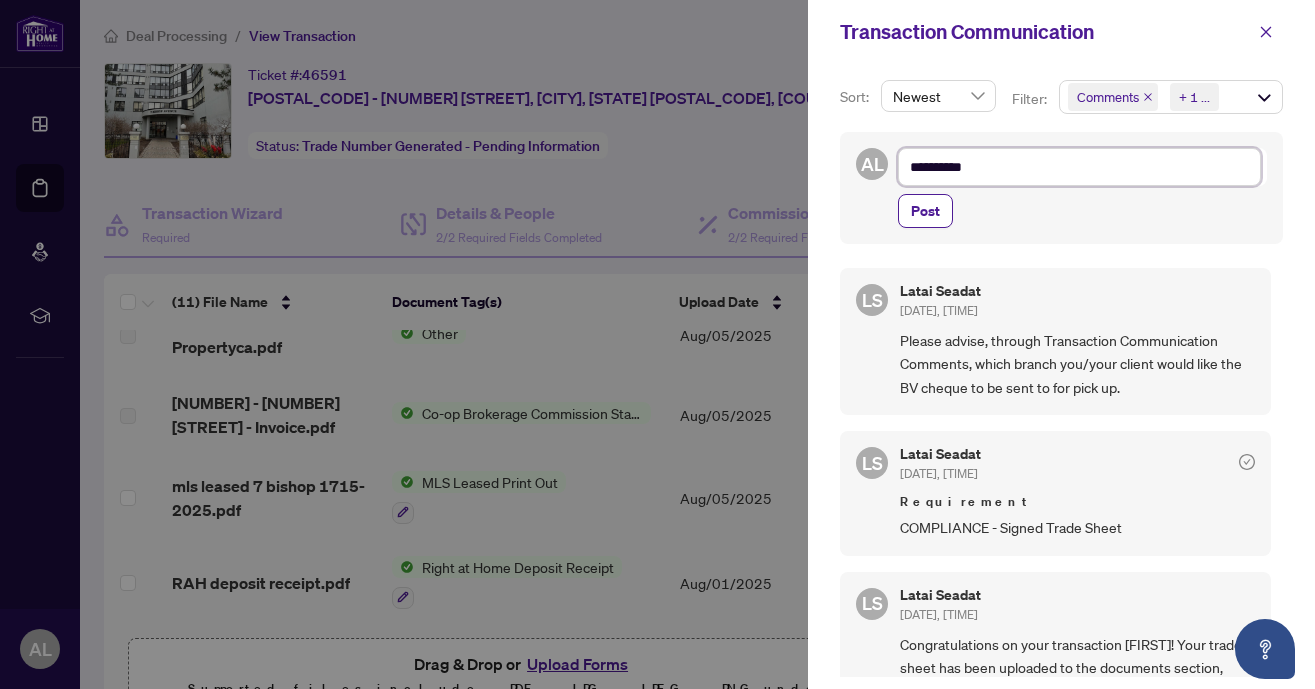 type on "**********" 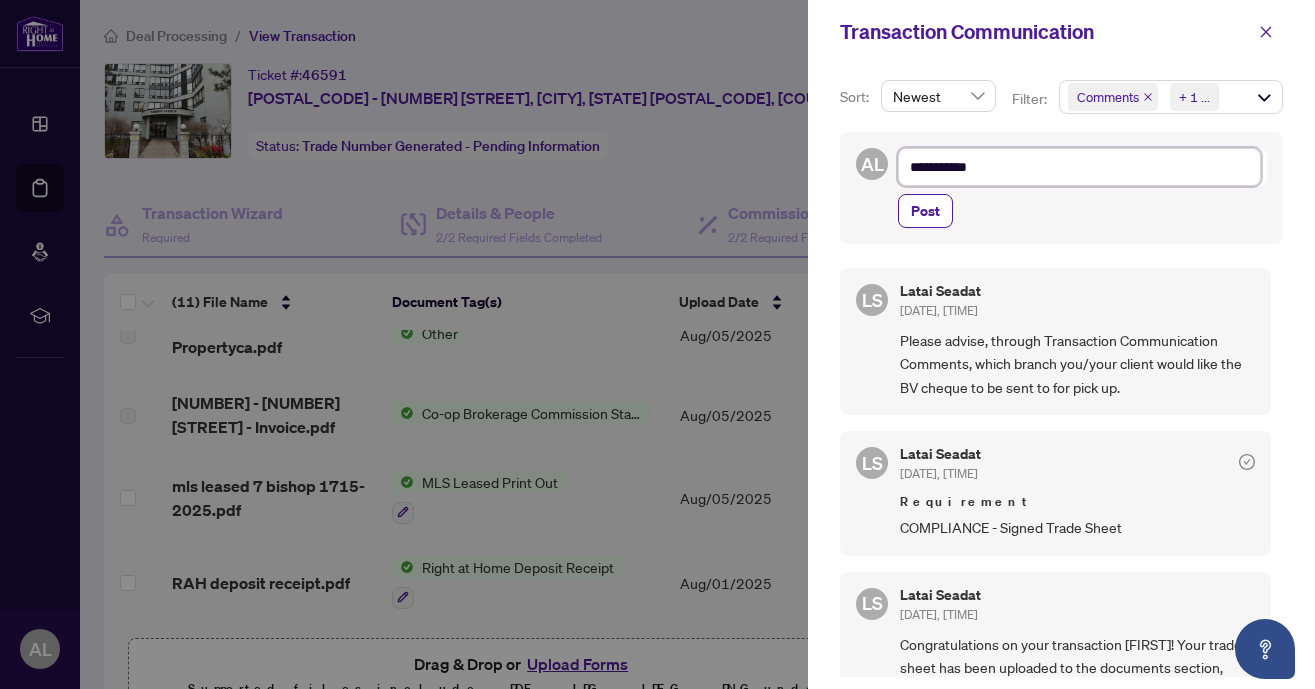 type on "**********" 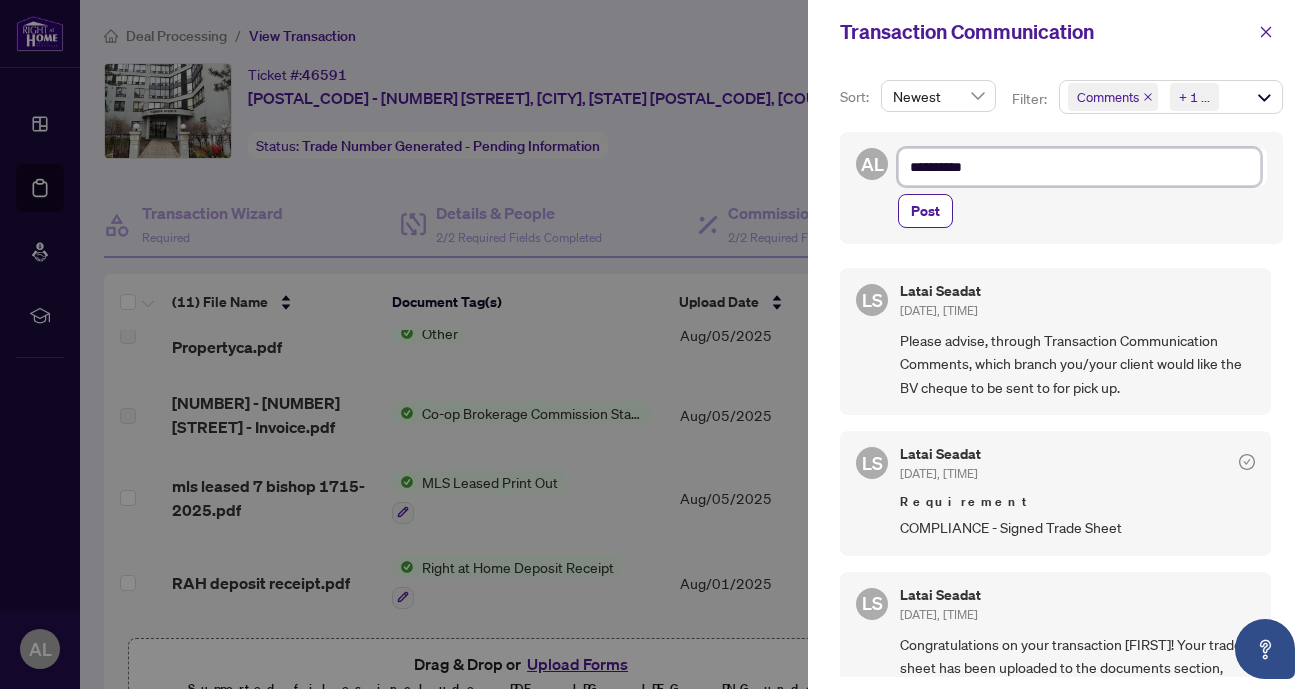 type on "********" 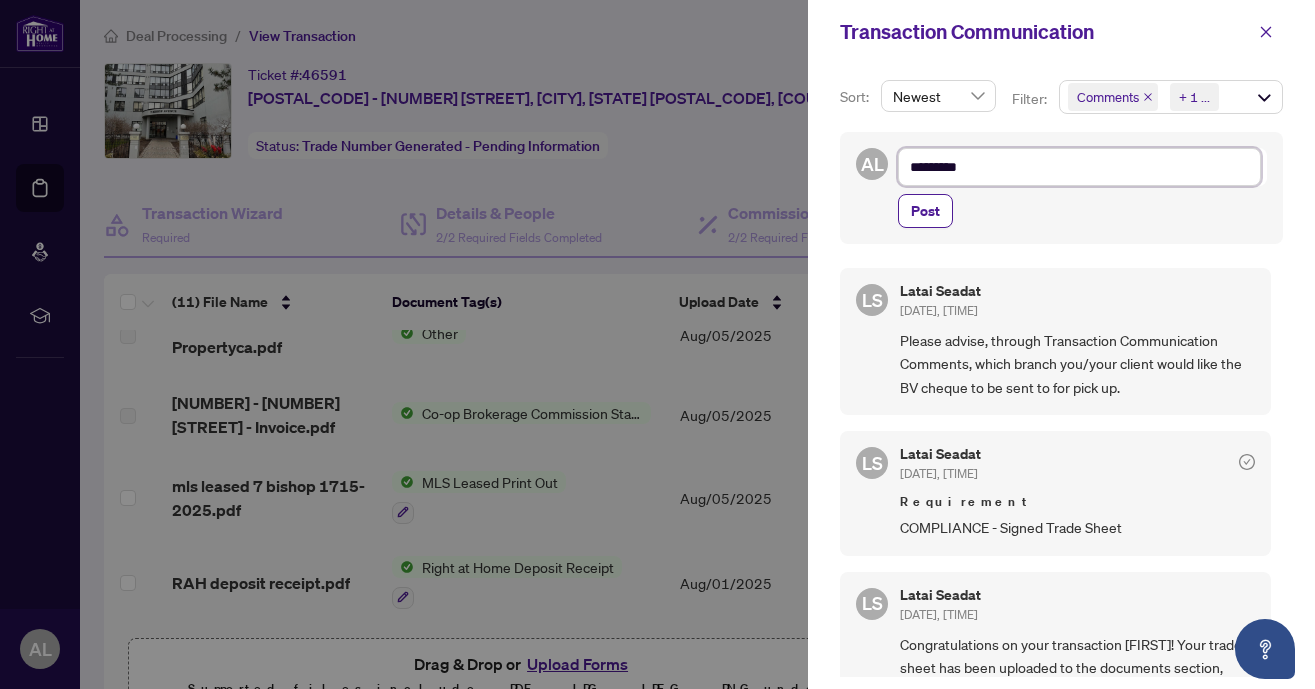 type on "**********" 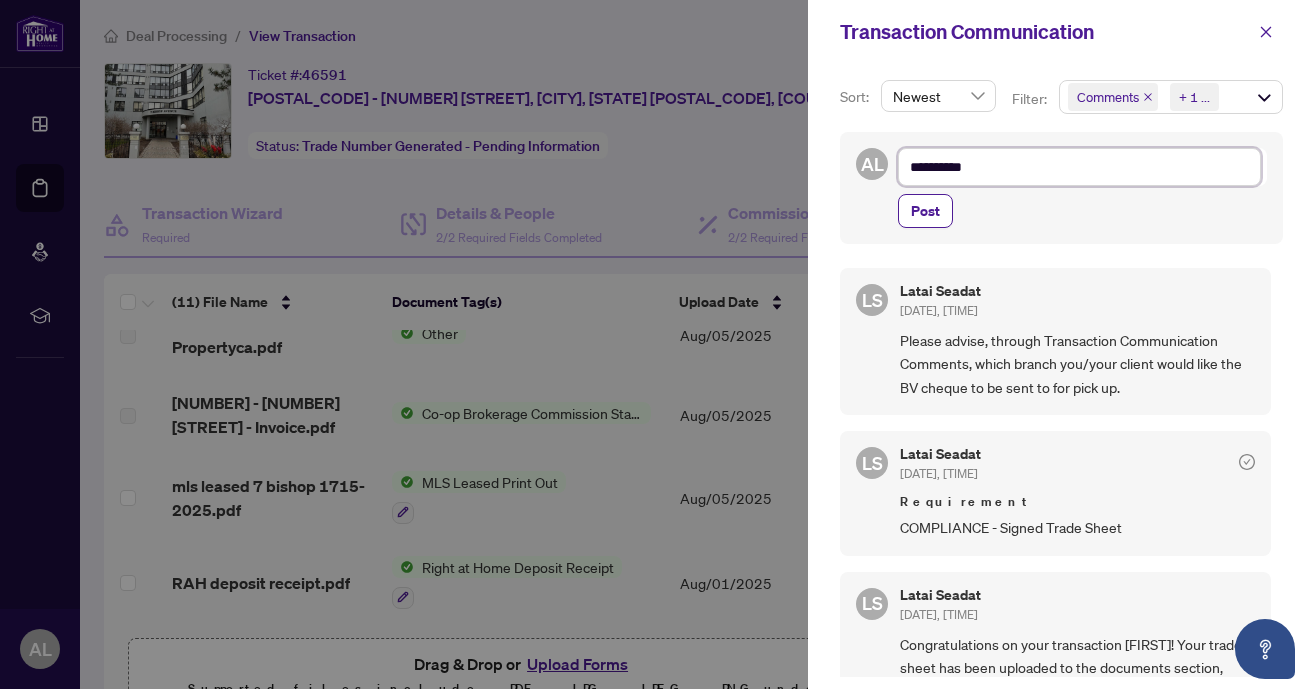 type on "**********" 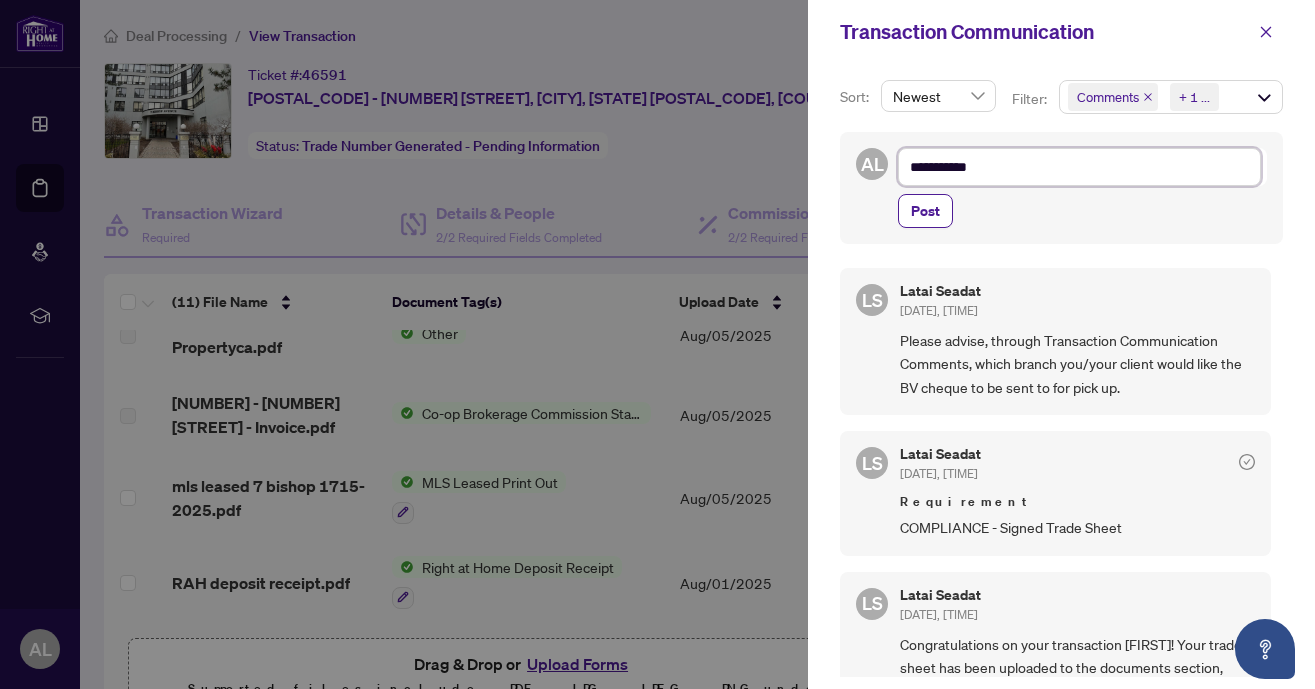 type on "**********" 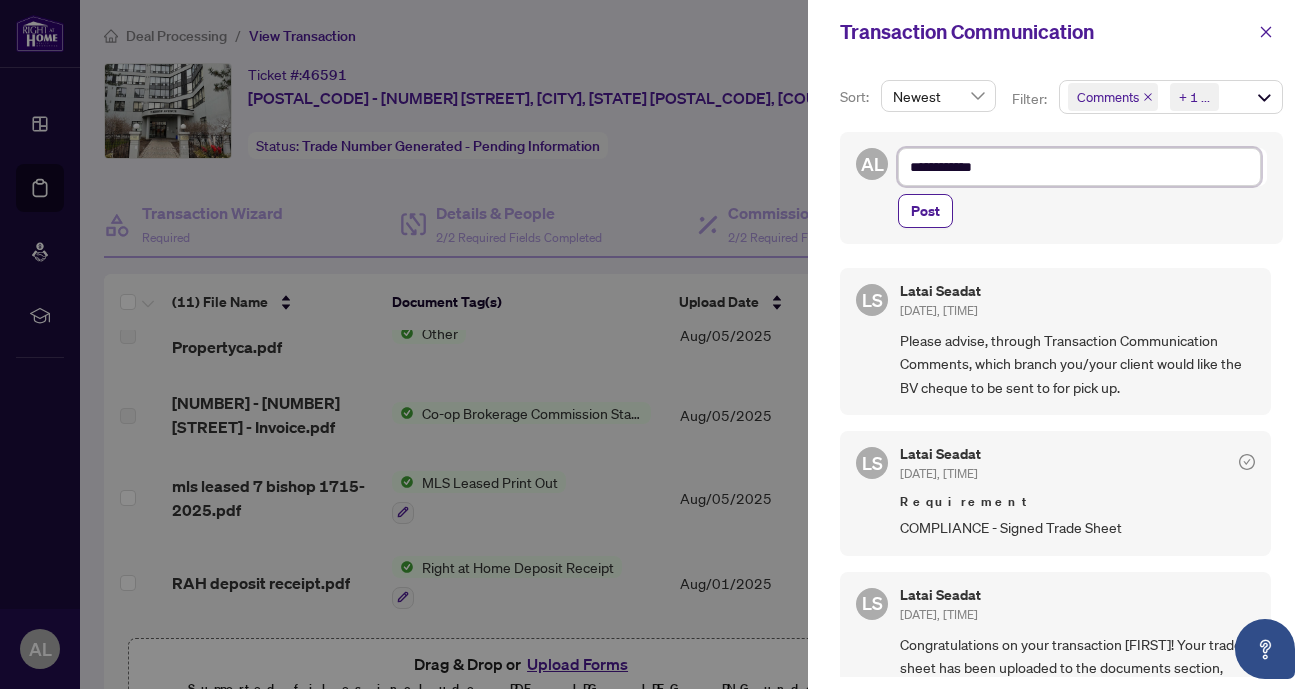 type on "**********" 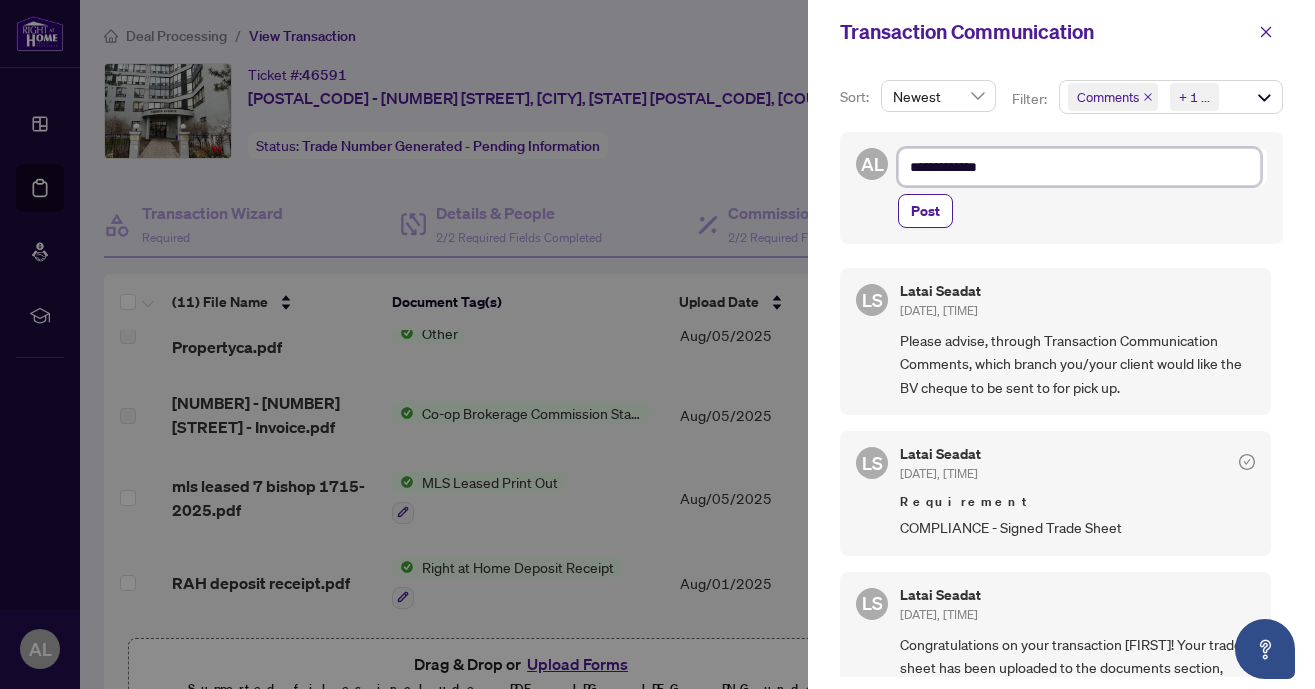 type on "**********" 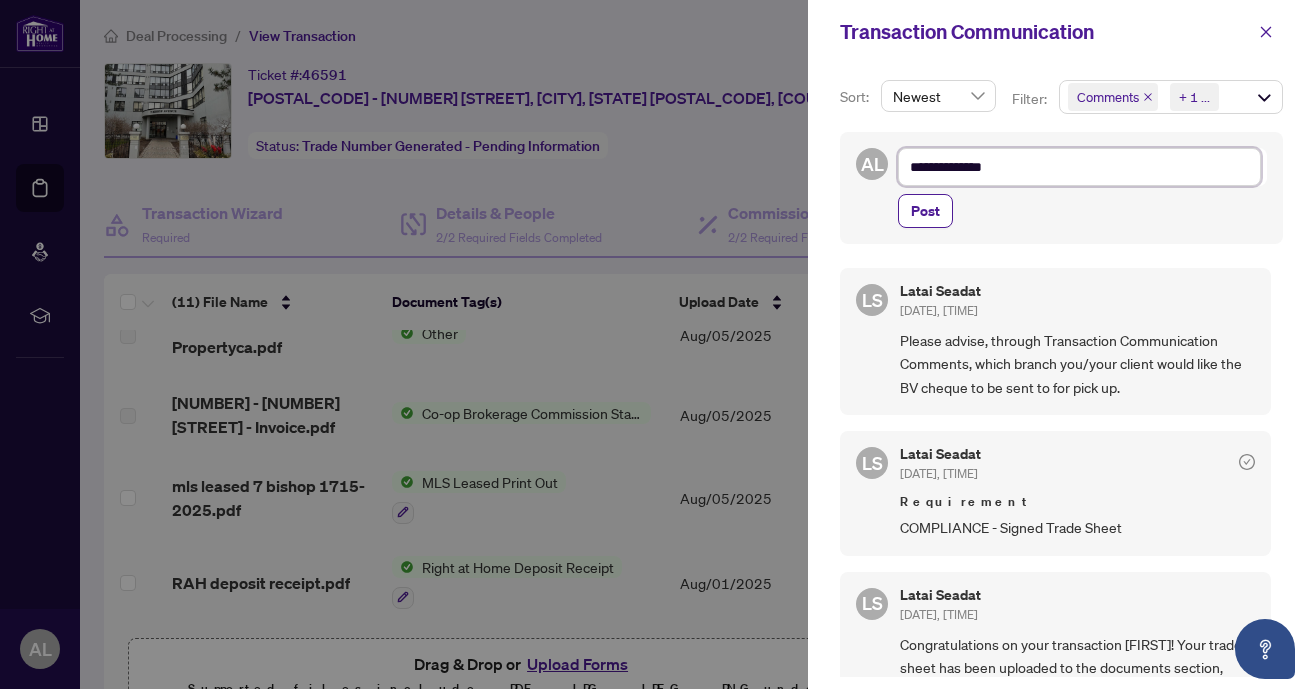type on "**********" 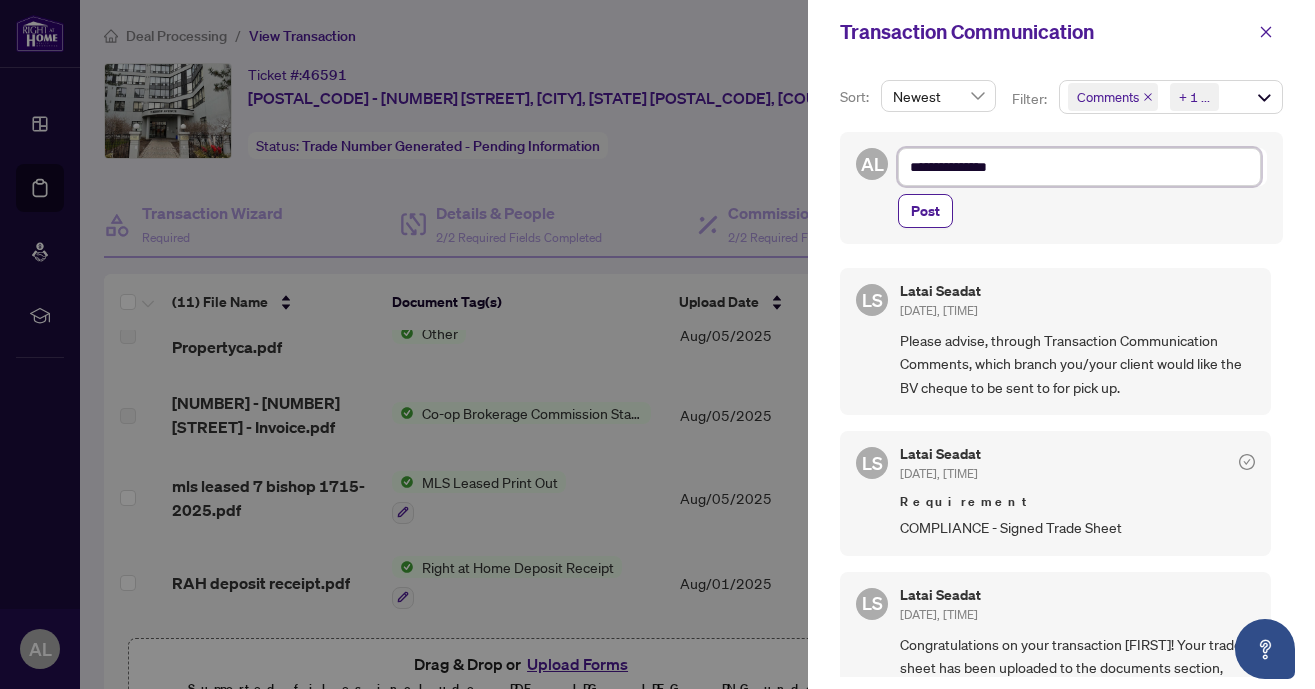 type on "**********" 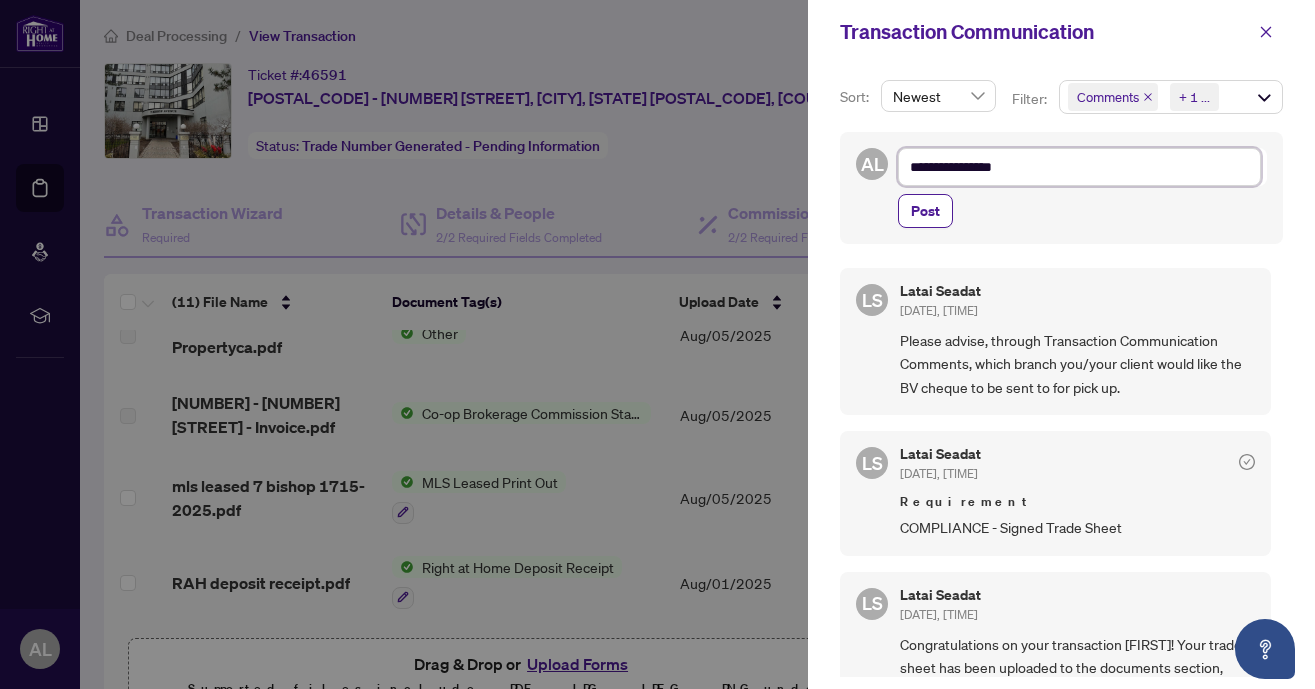 type on "**********" 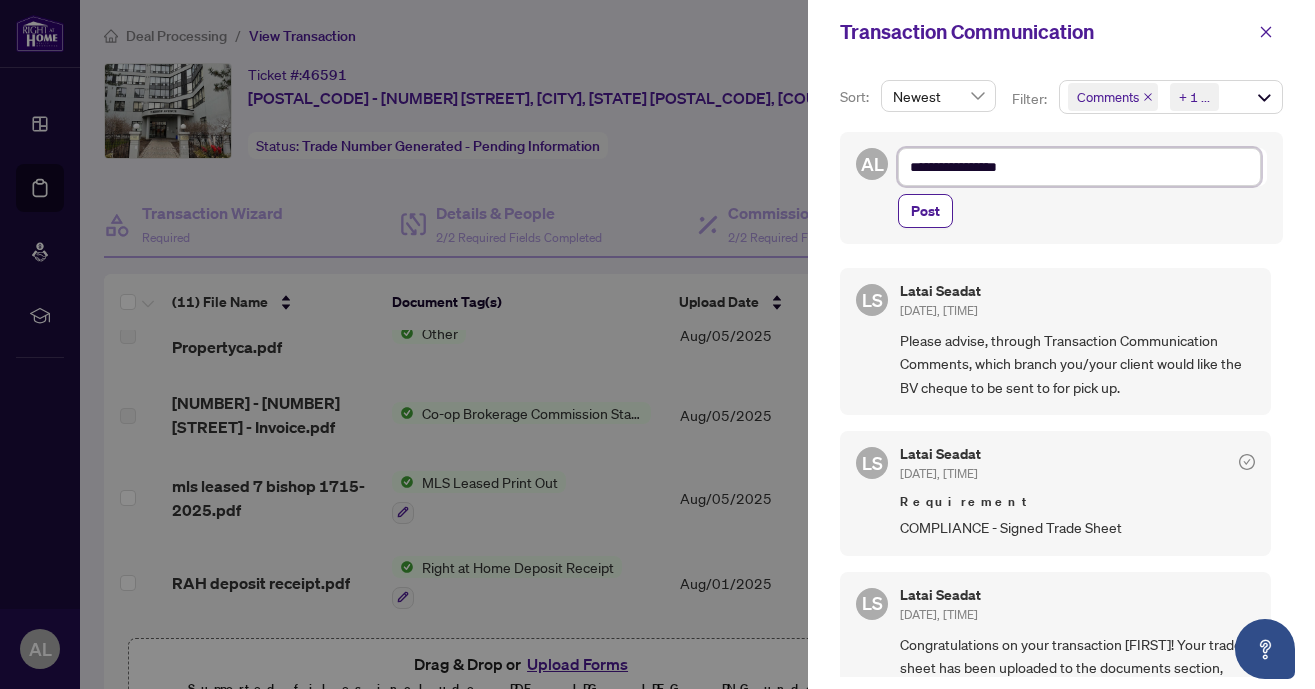 type on "**********" 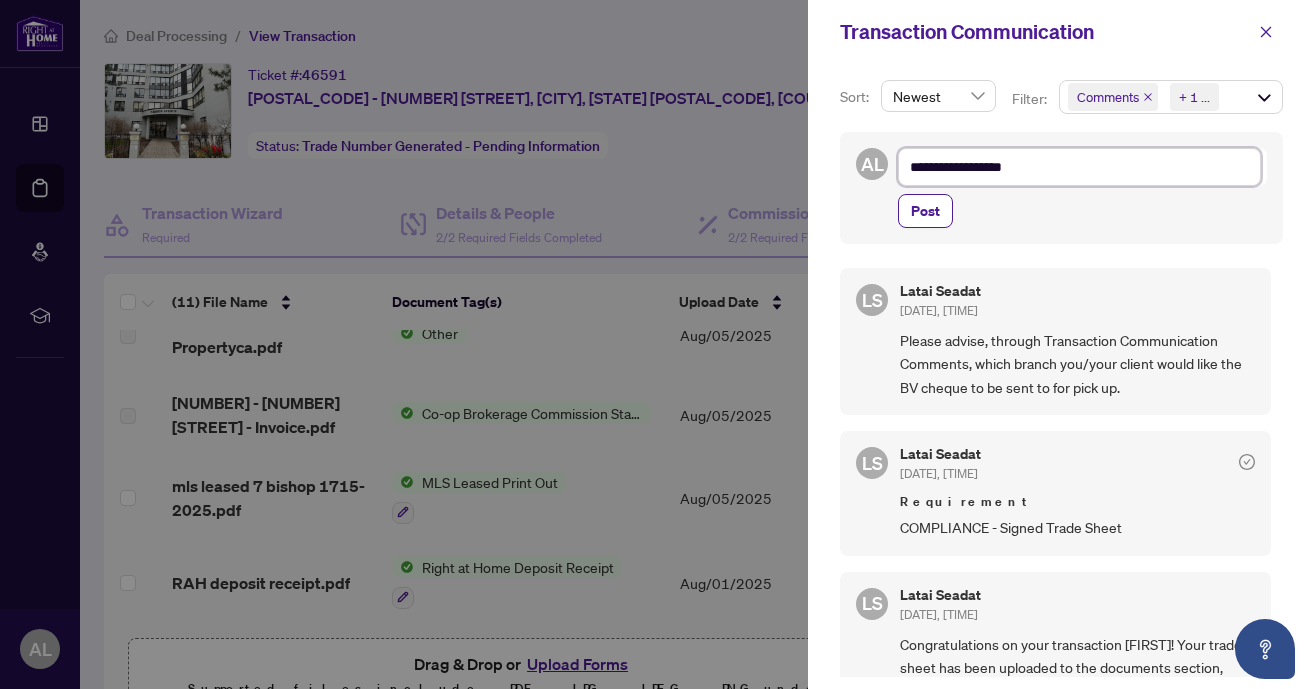type on "**********" 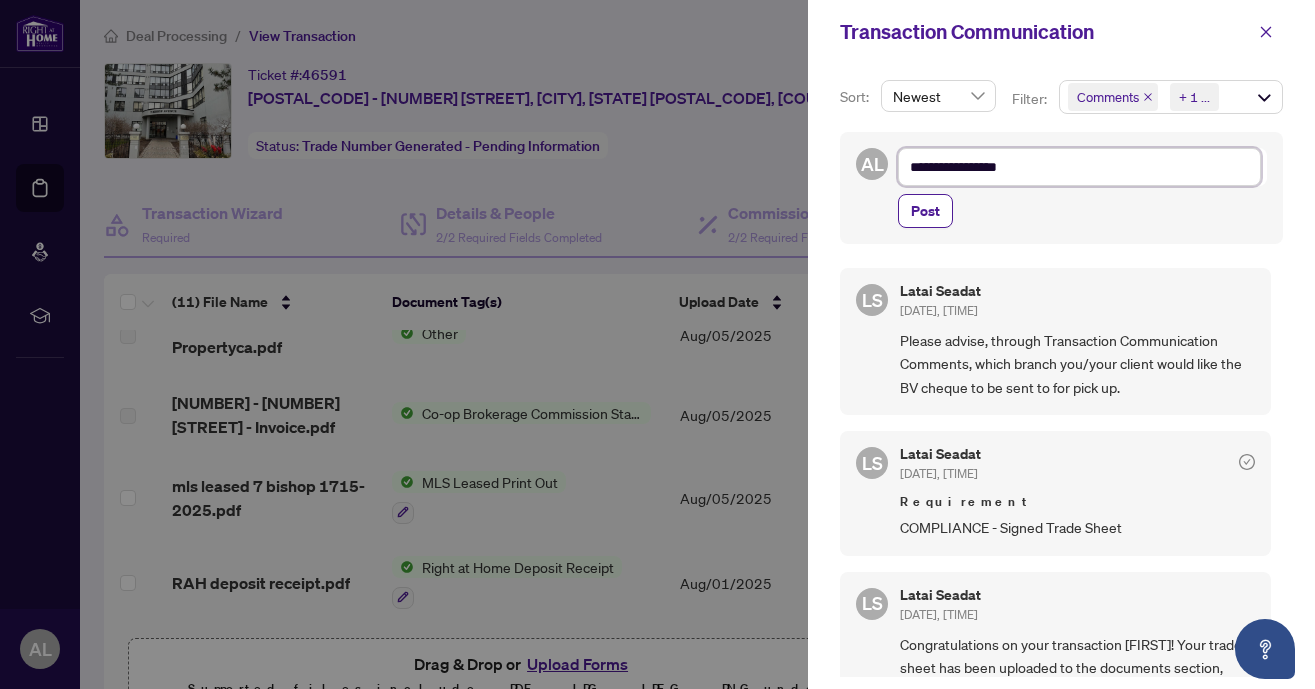 type on "**********" 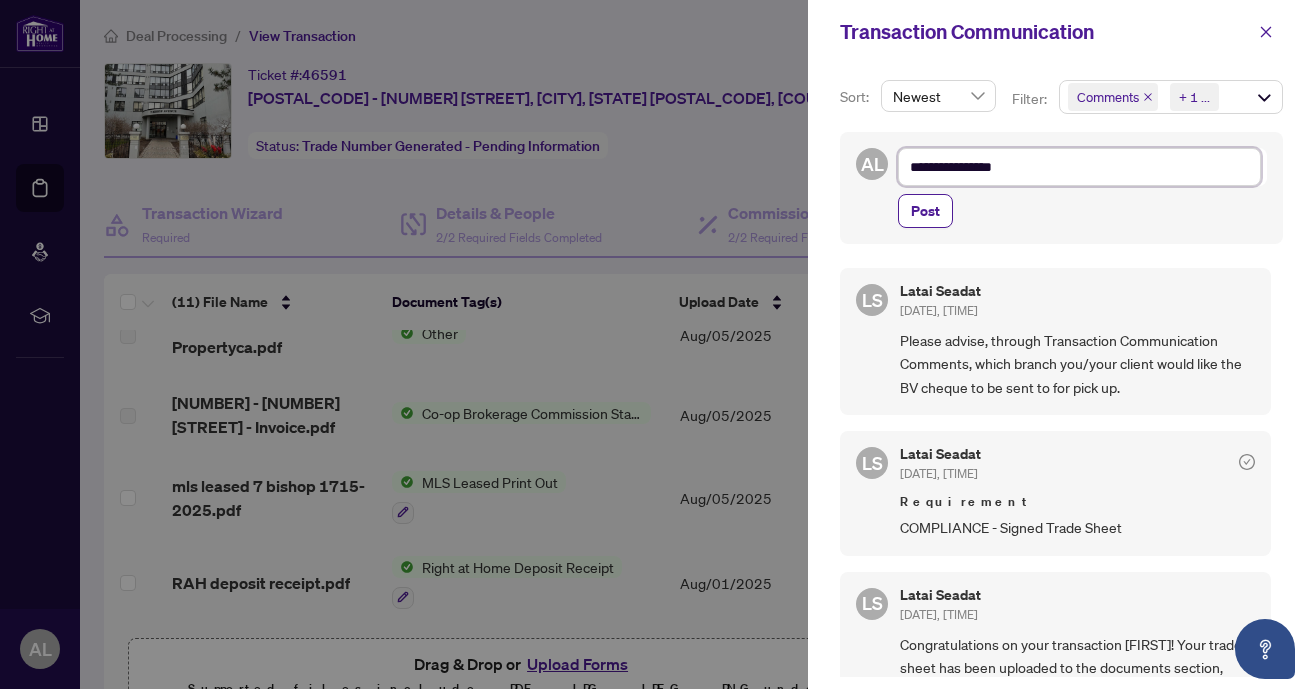 type on "**********" 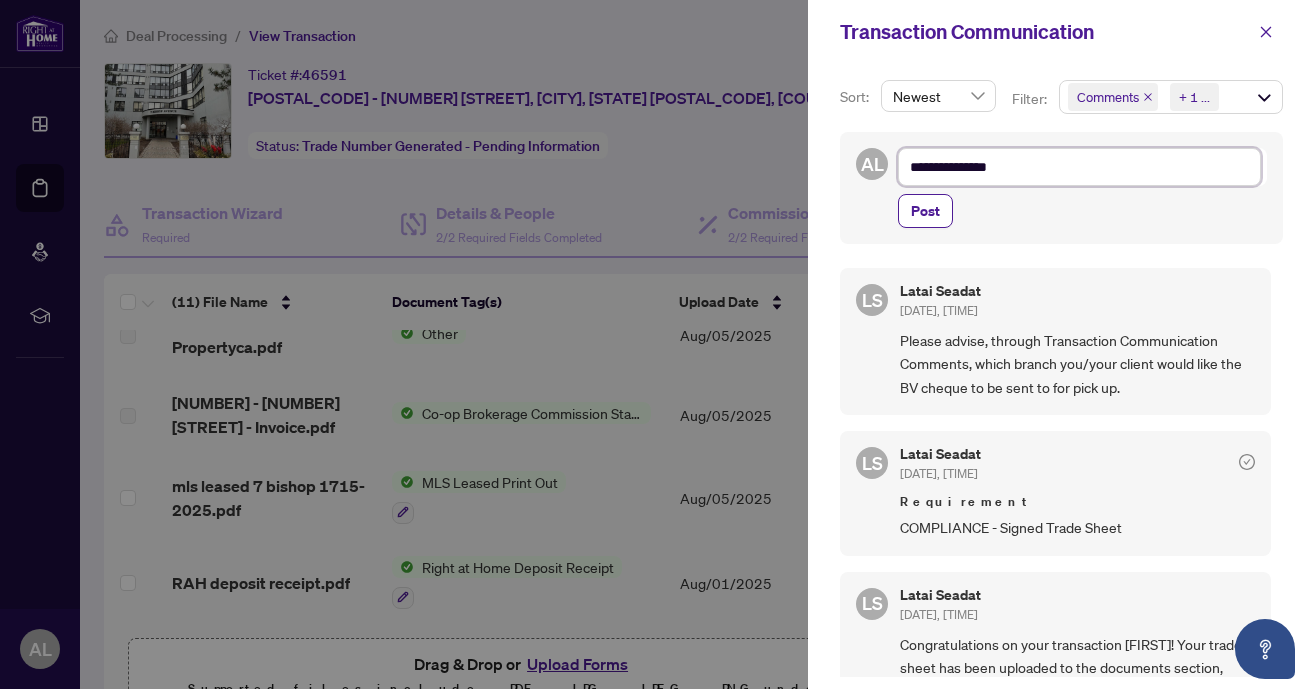 type on "**********" 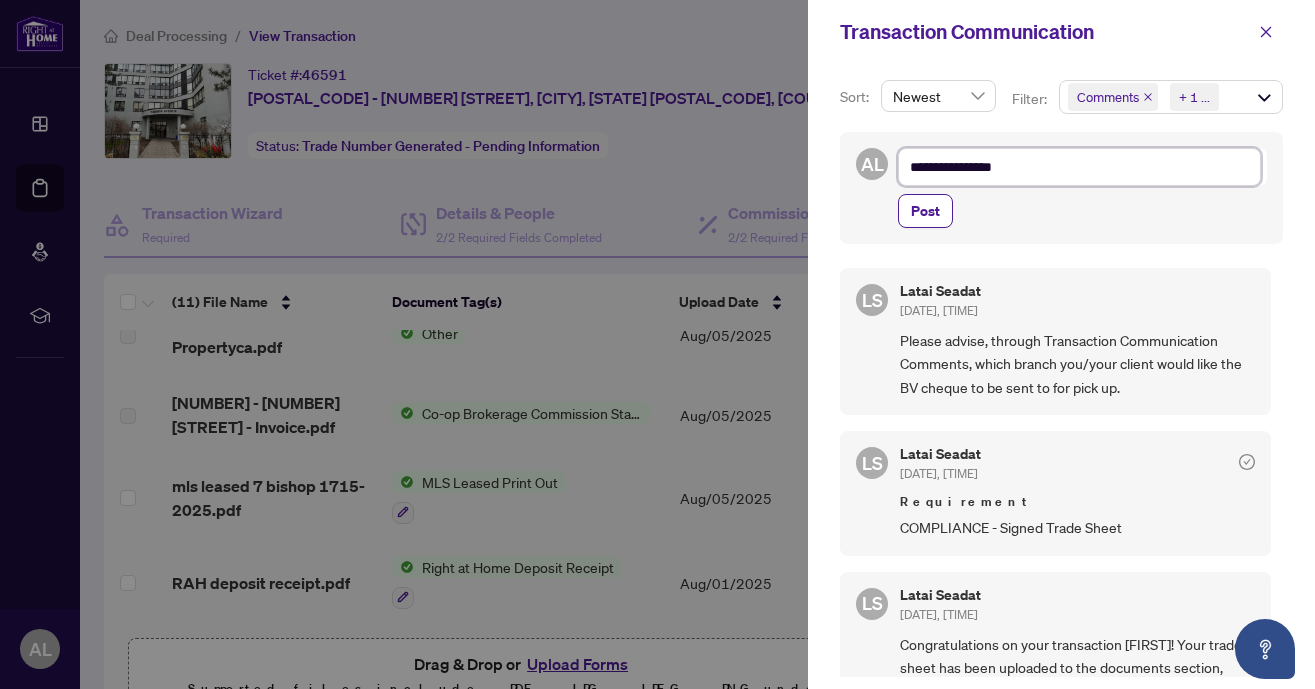 type on "**********" 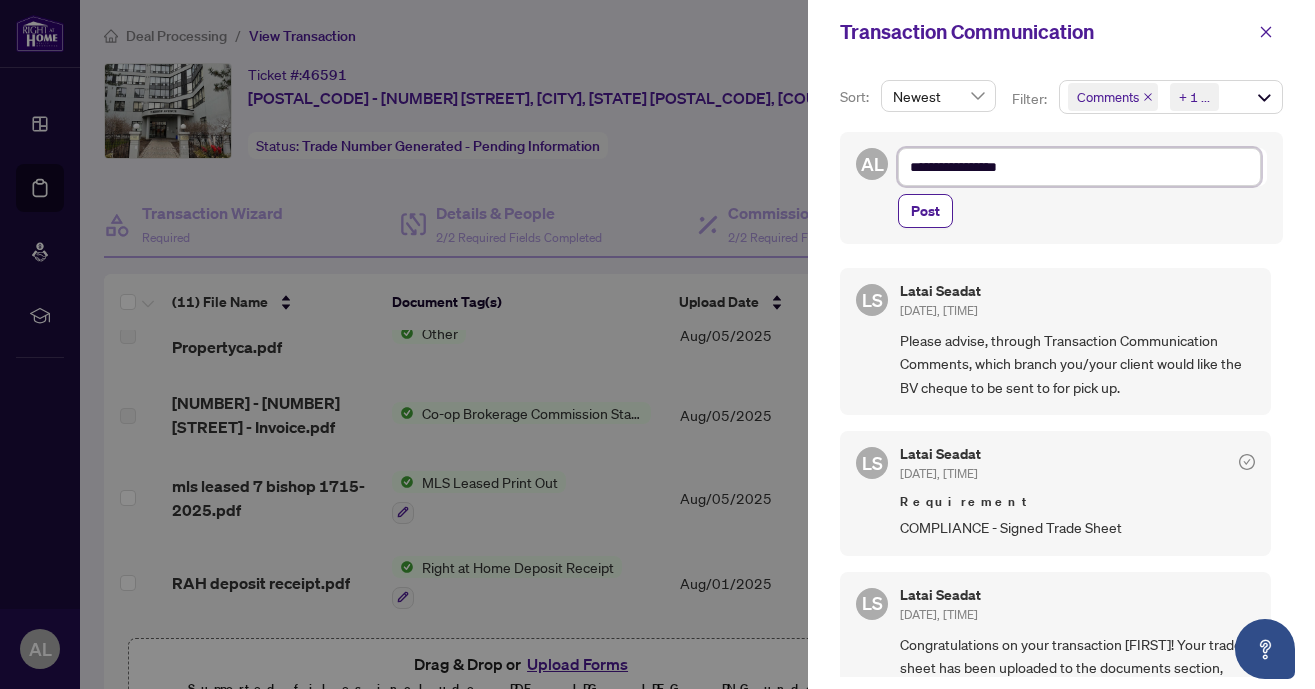 type on "**********" 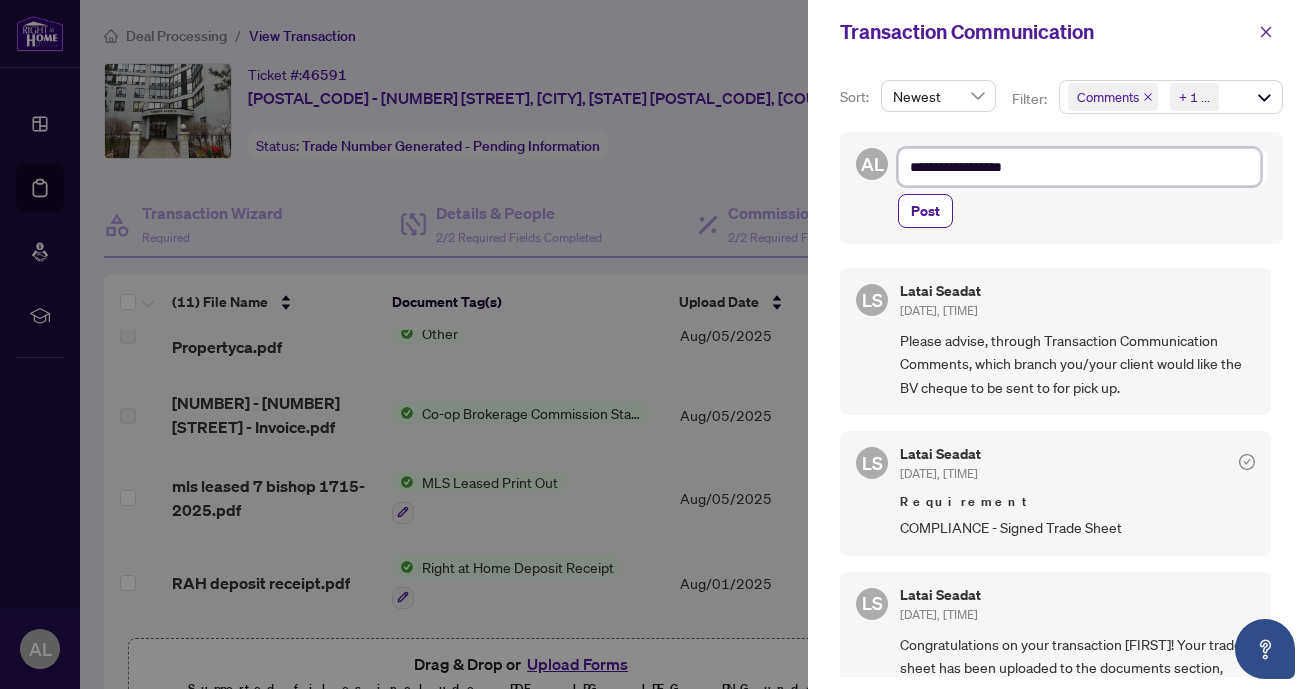 type on "**********" 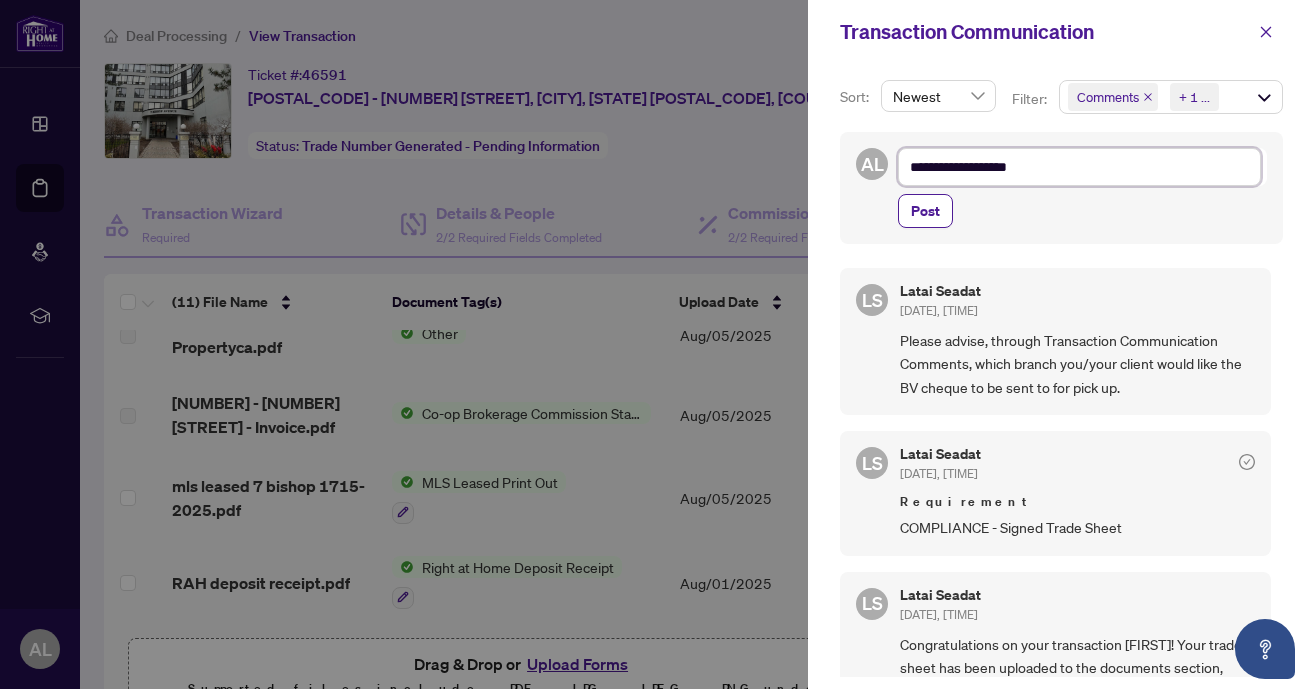 type on "**********" 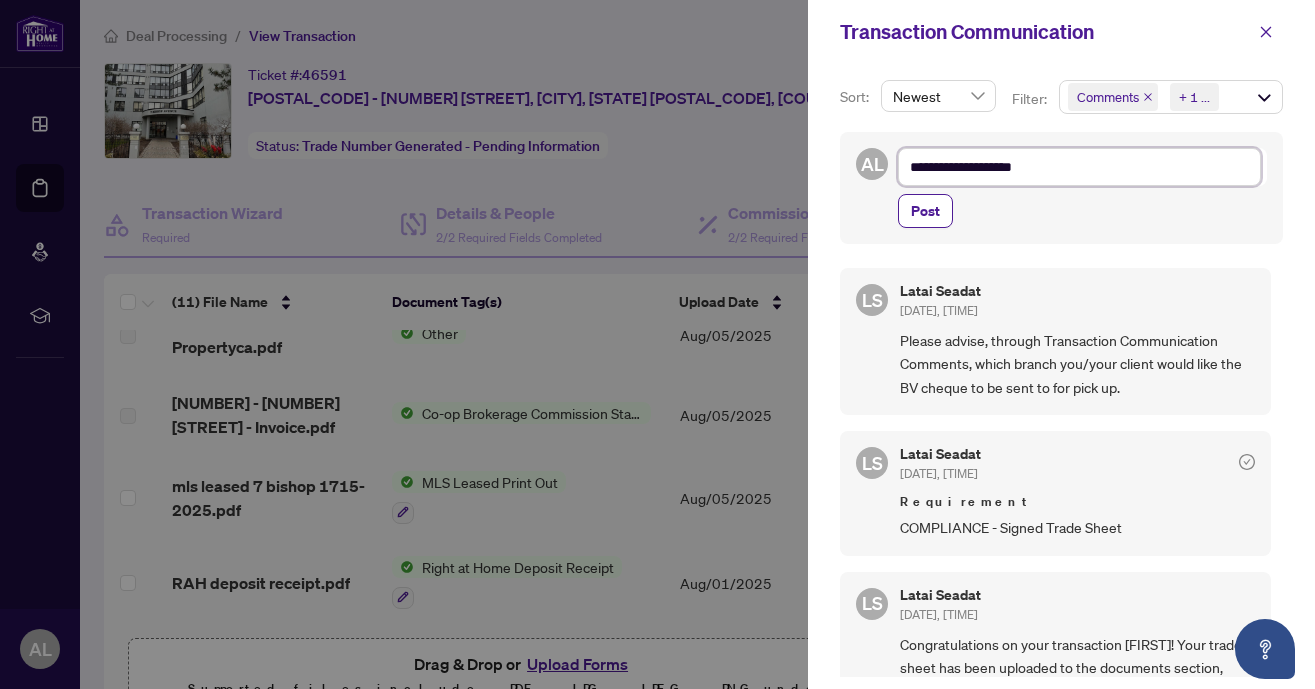 click on "**********" at bounding box center [1079, 167] 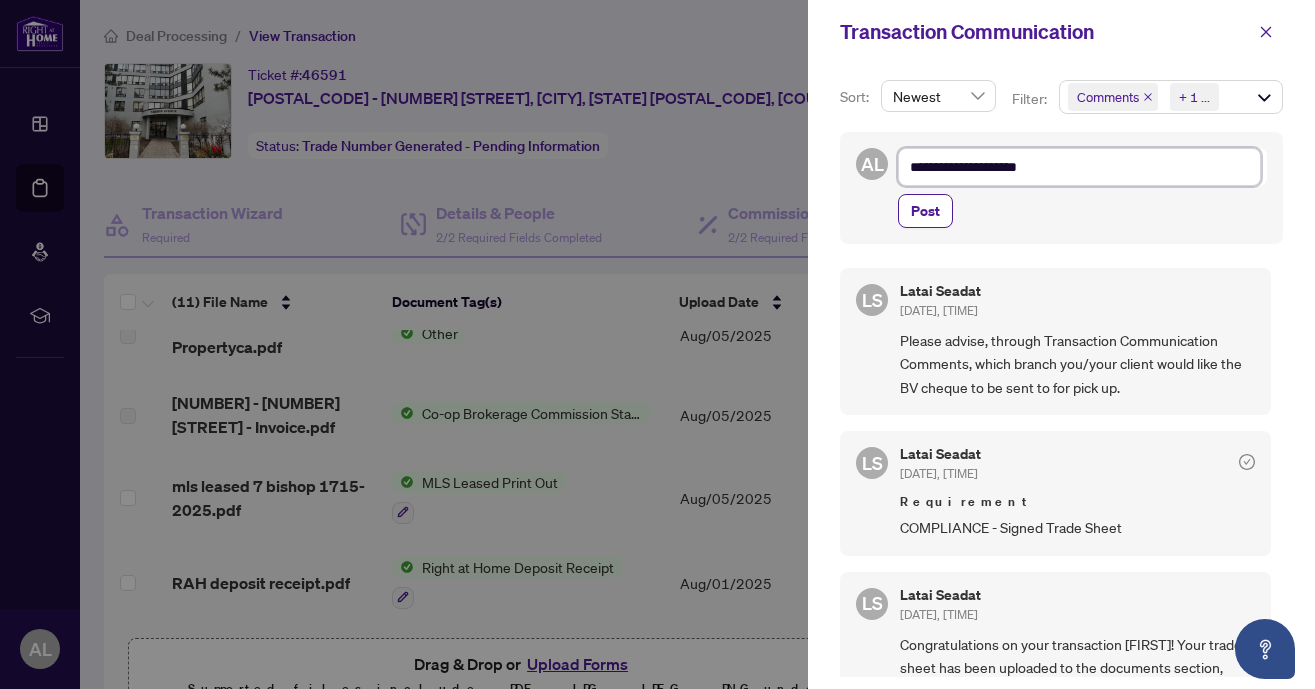 type on "**********" 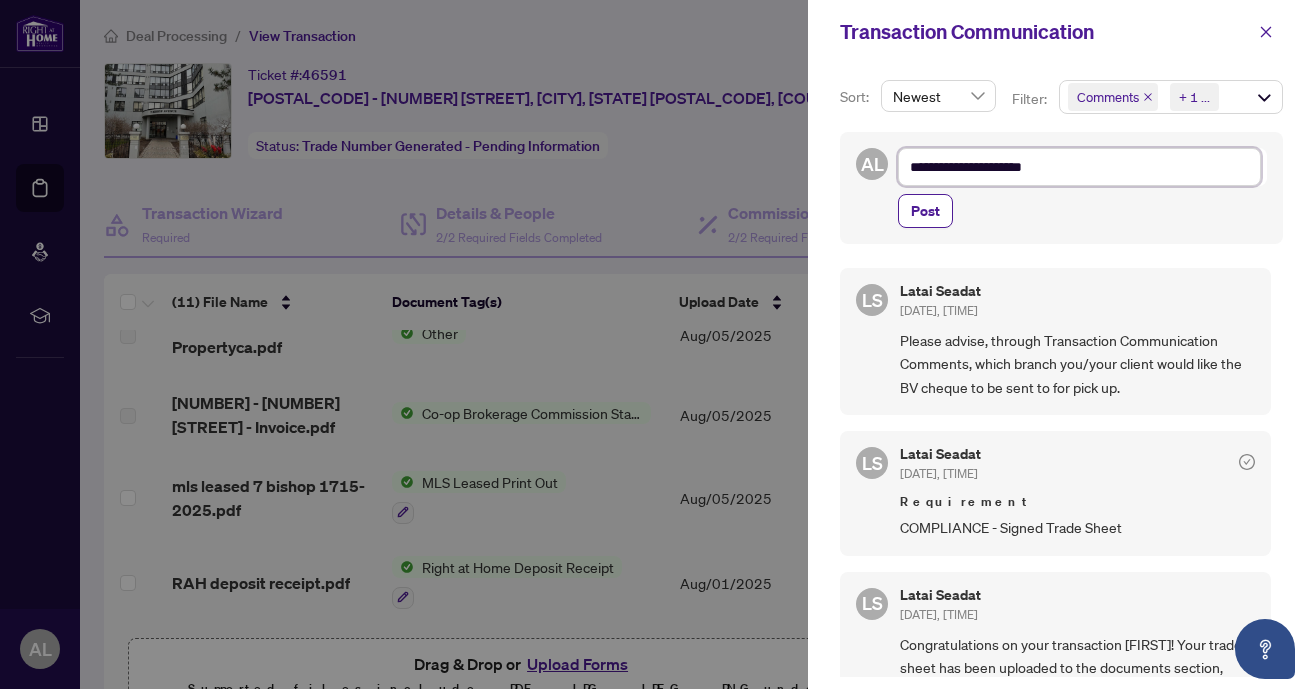 type on "**********" 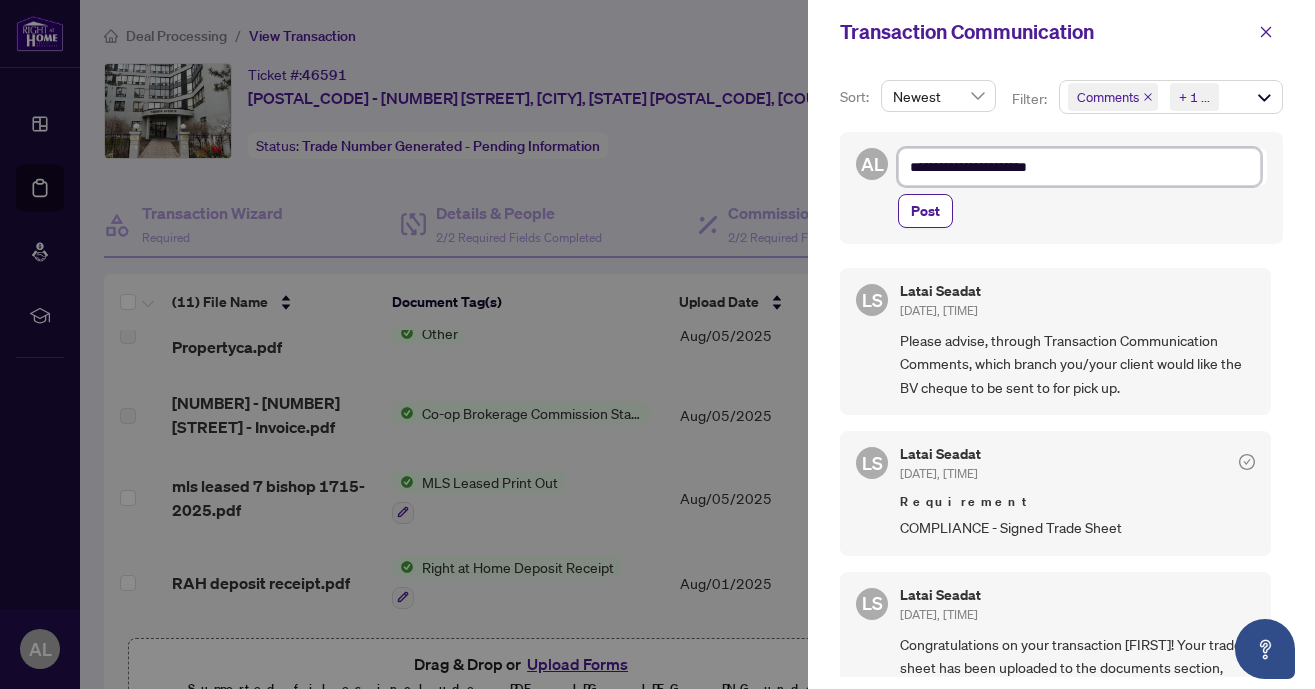 type on "**********" 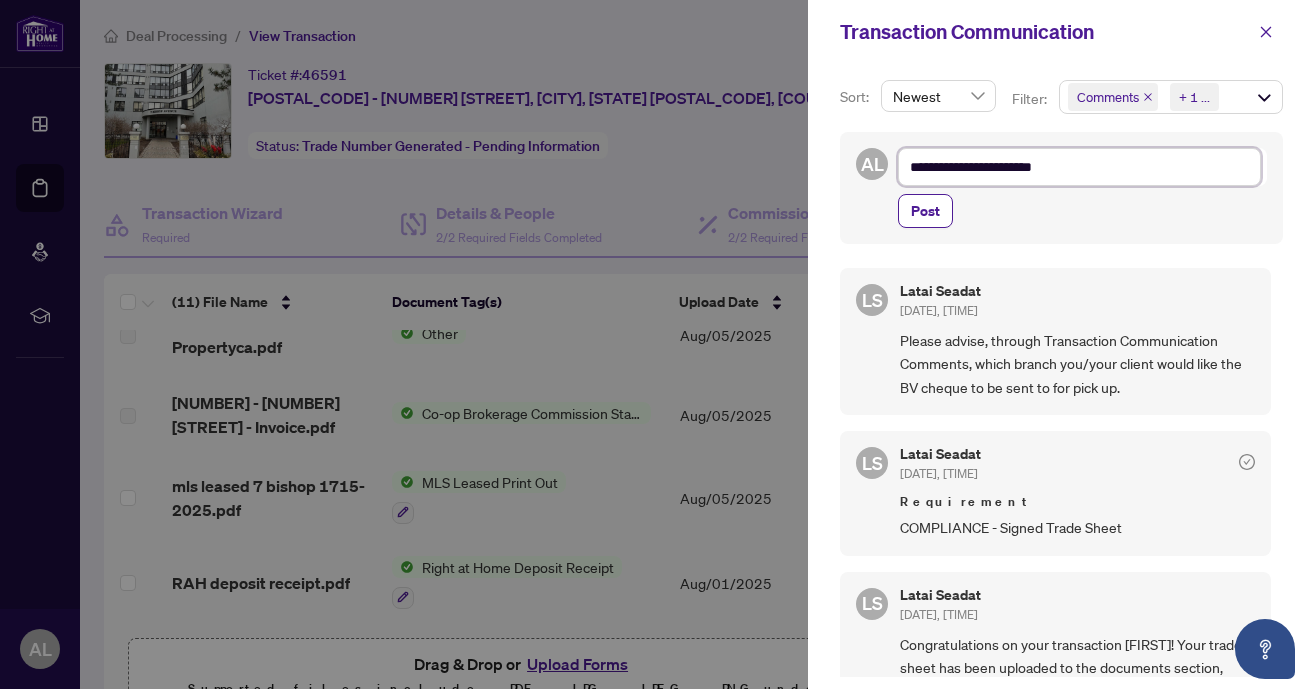 type on "**********" 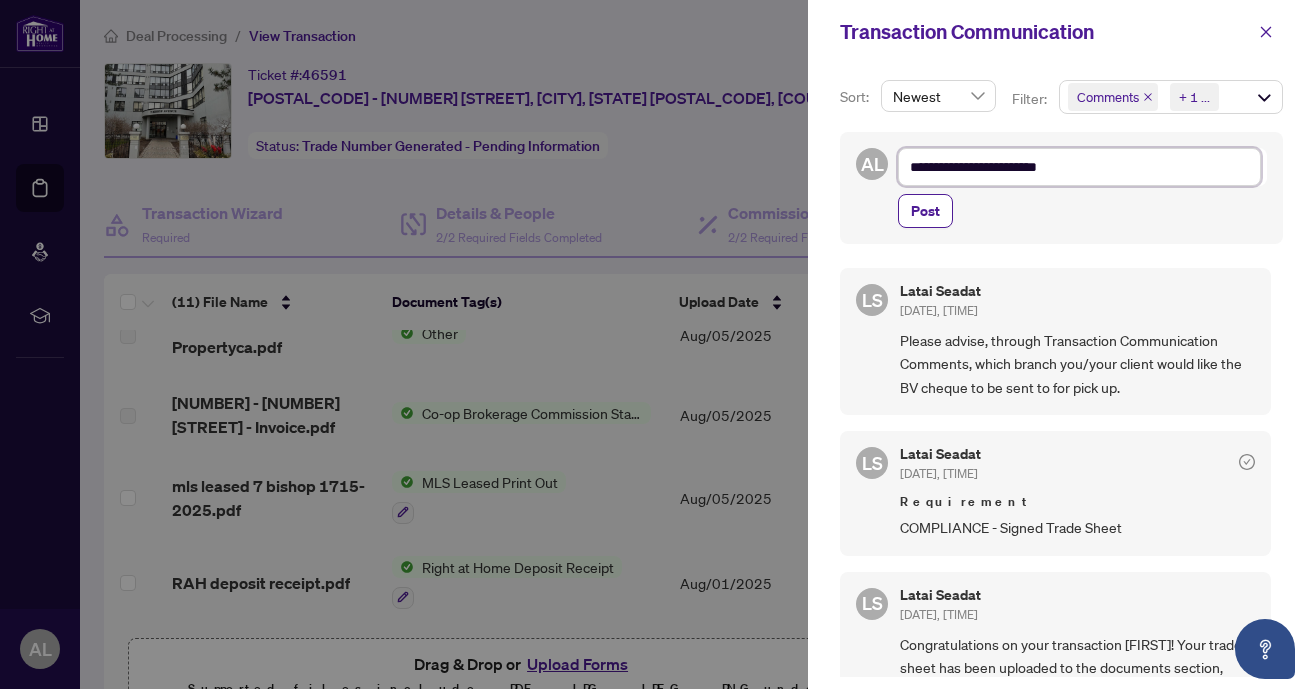 type on "**********" 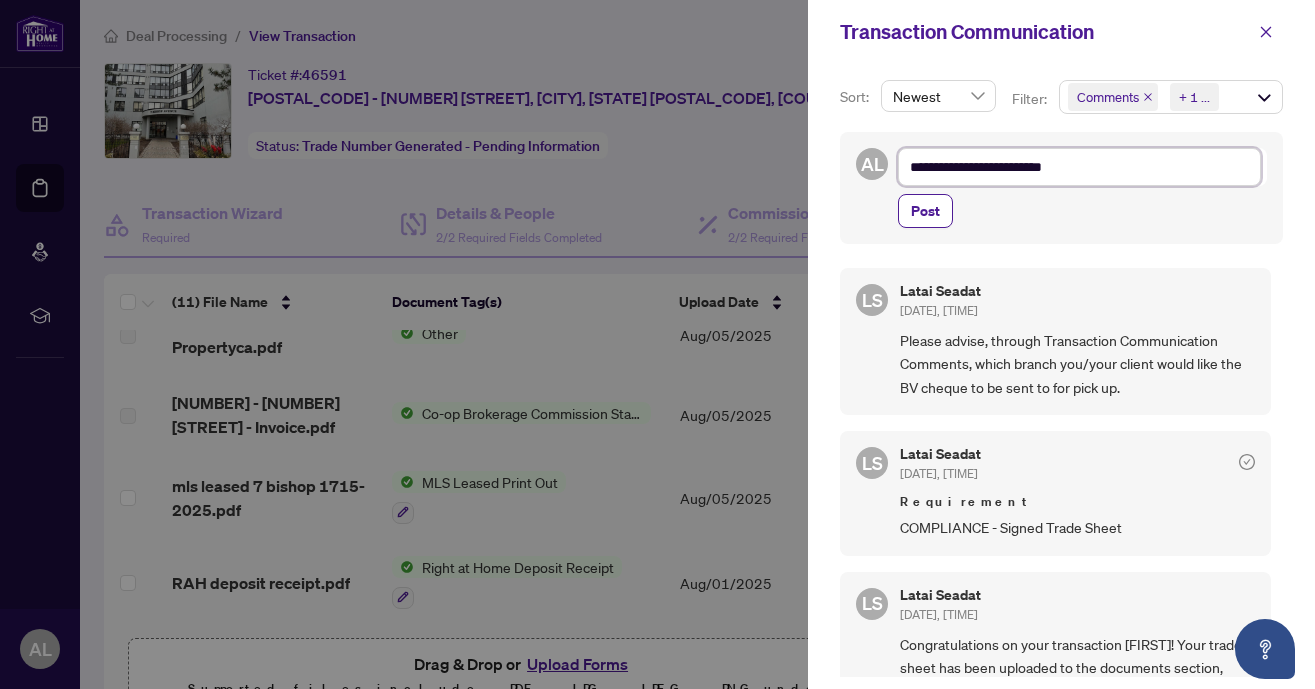 type on "**********" 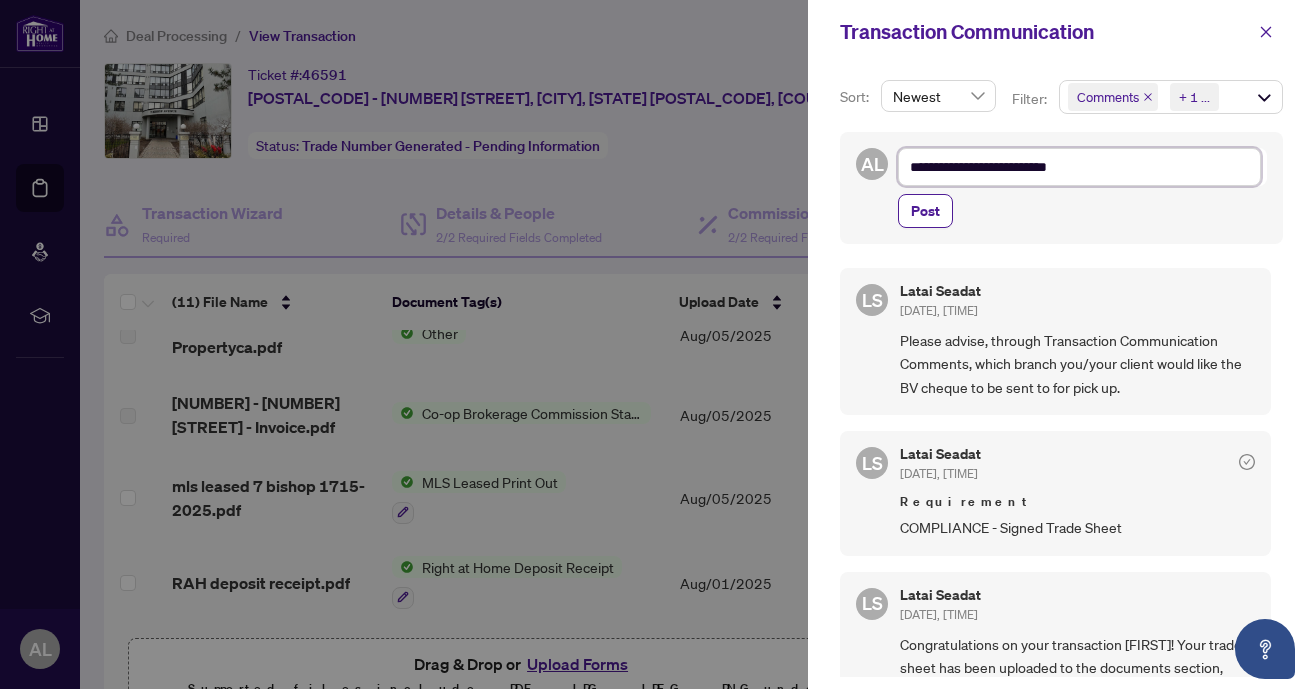 type on "**********" 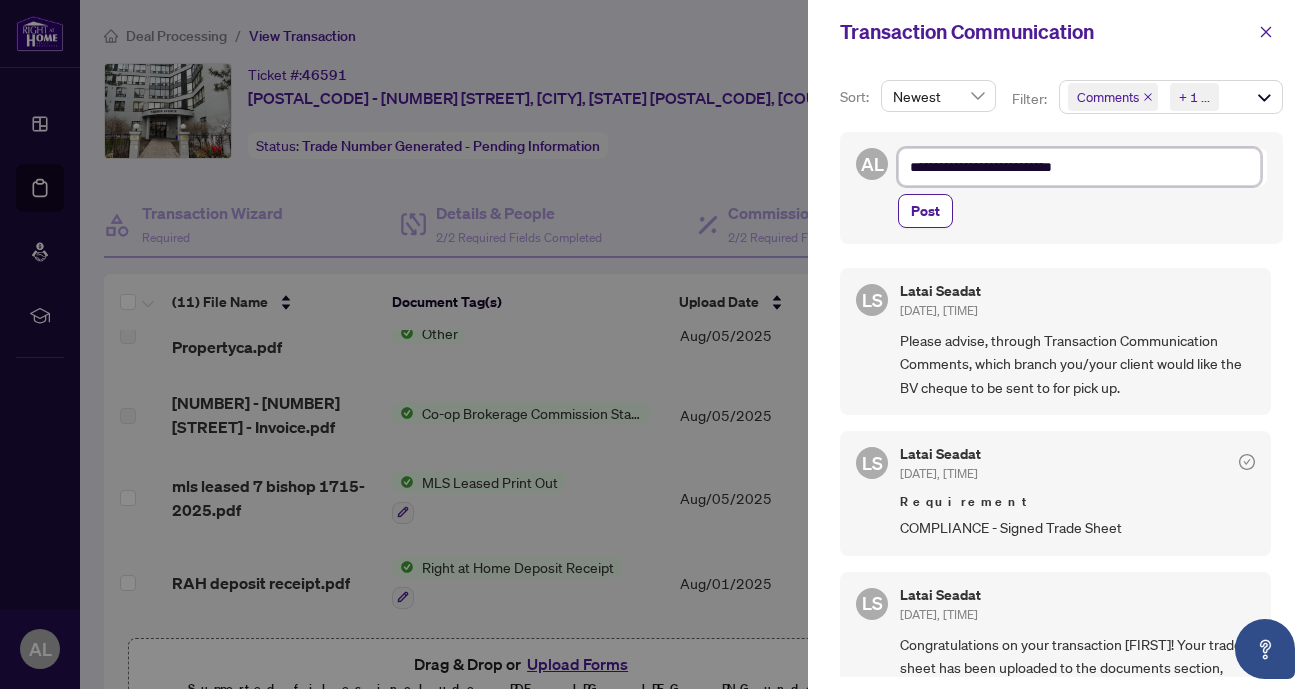 type on "**********" 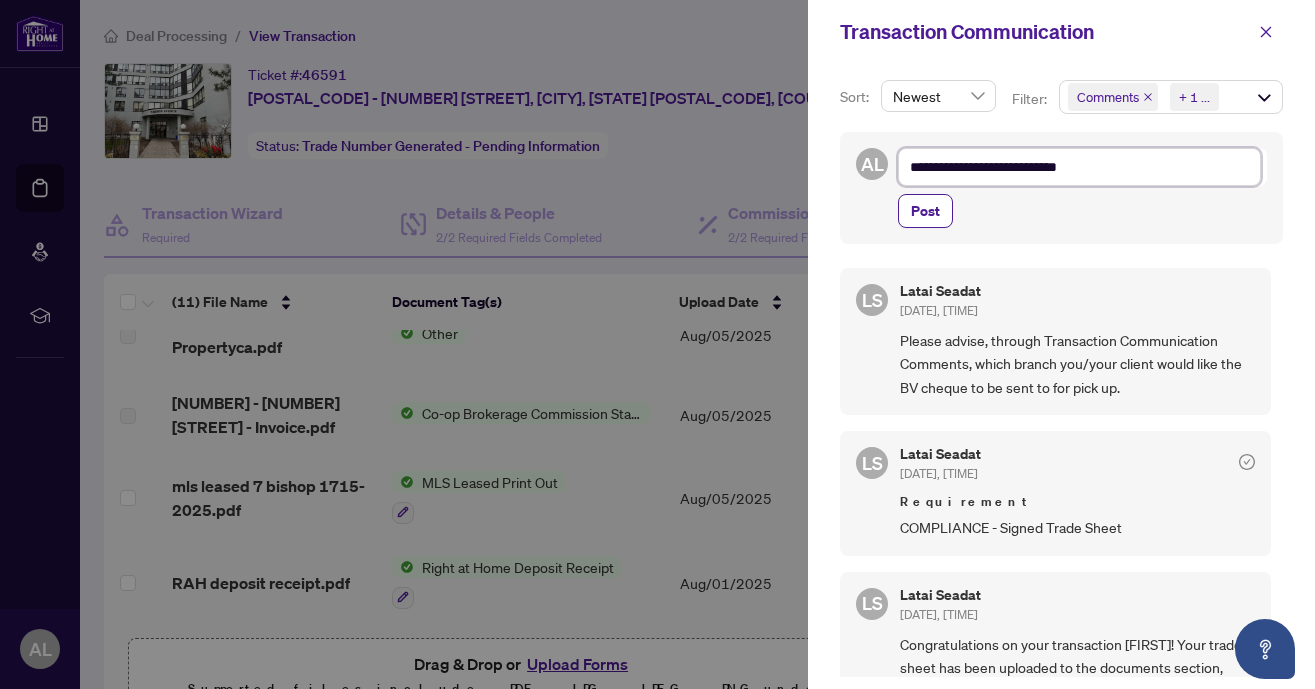 type on "**********" 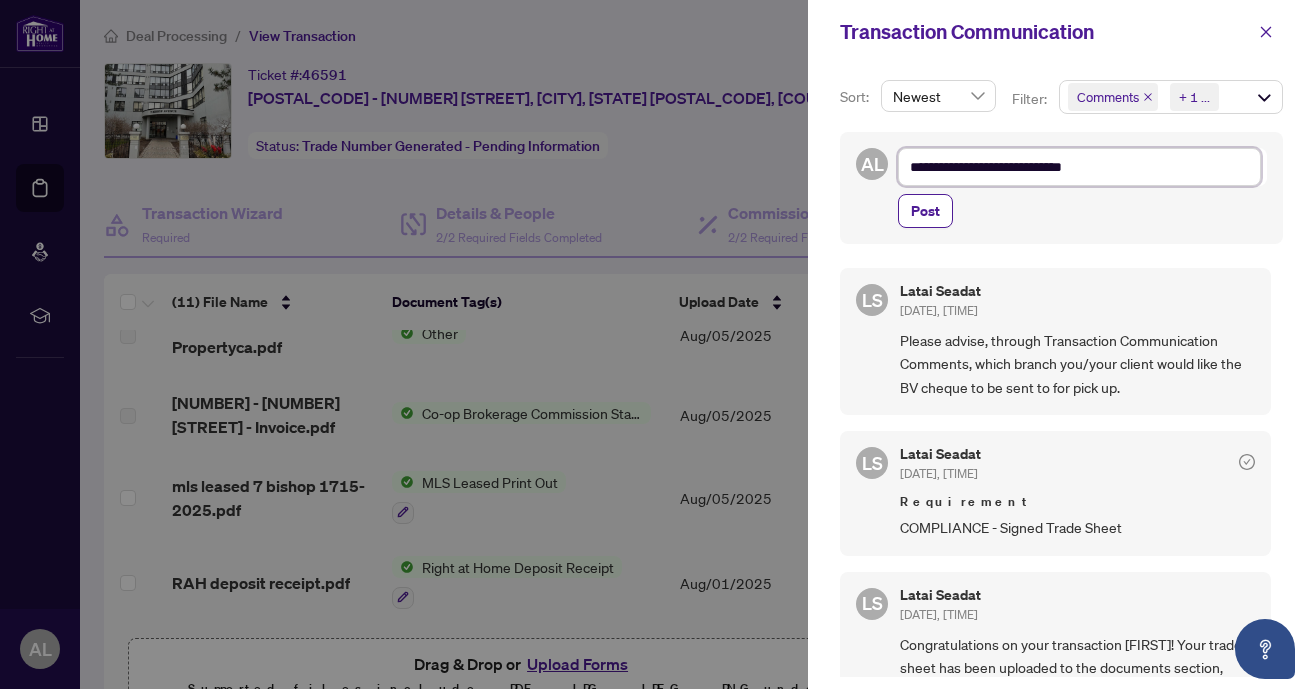 type on "**********" 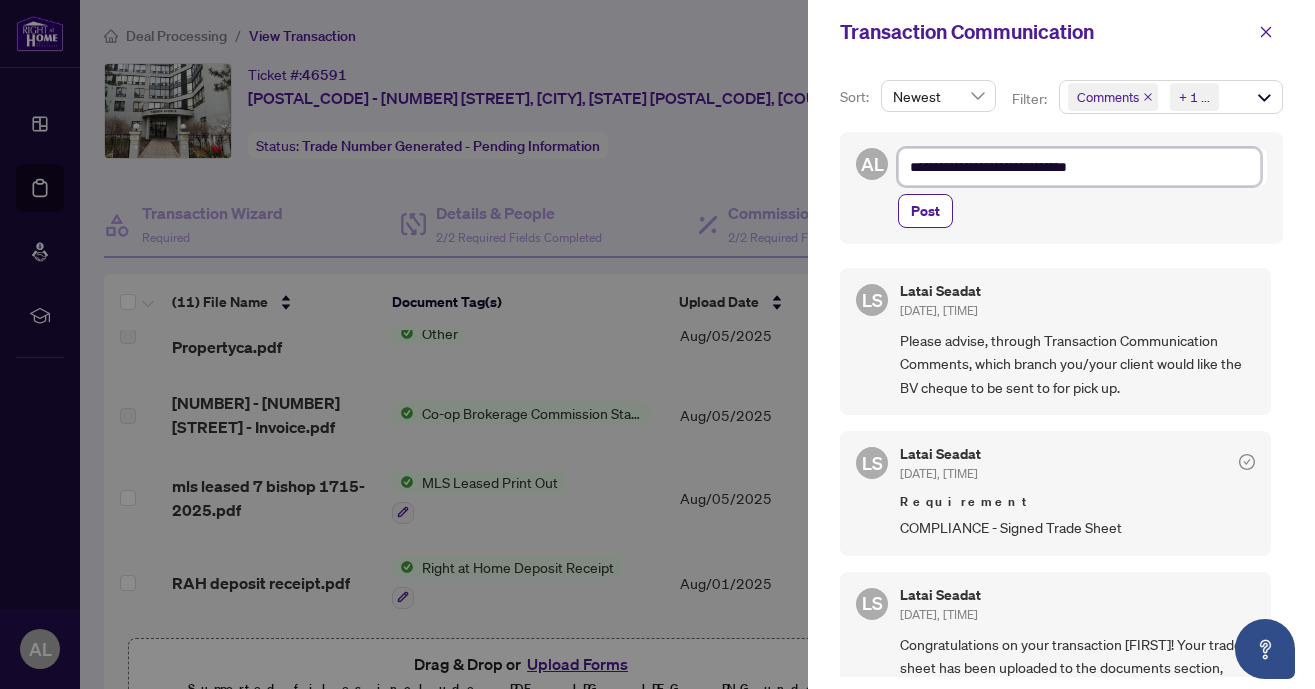 type on "**********" 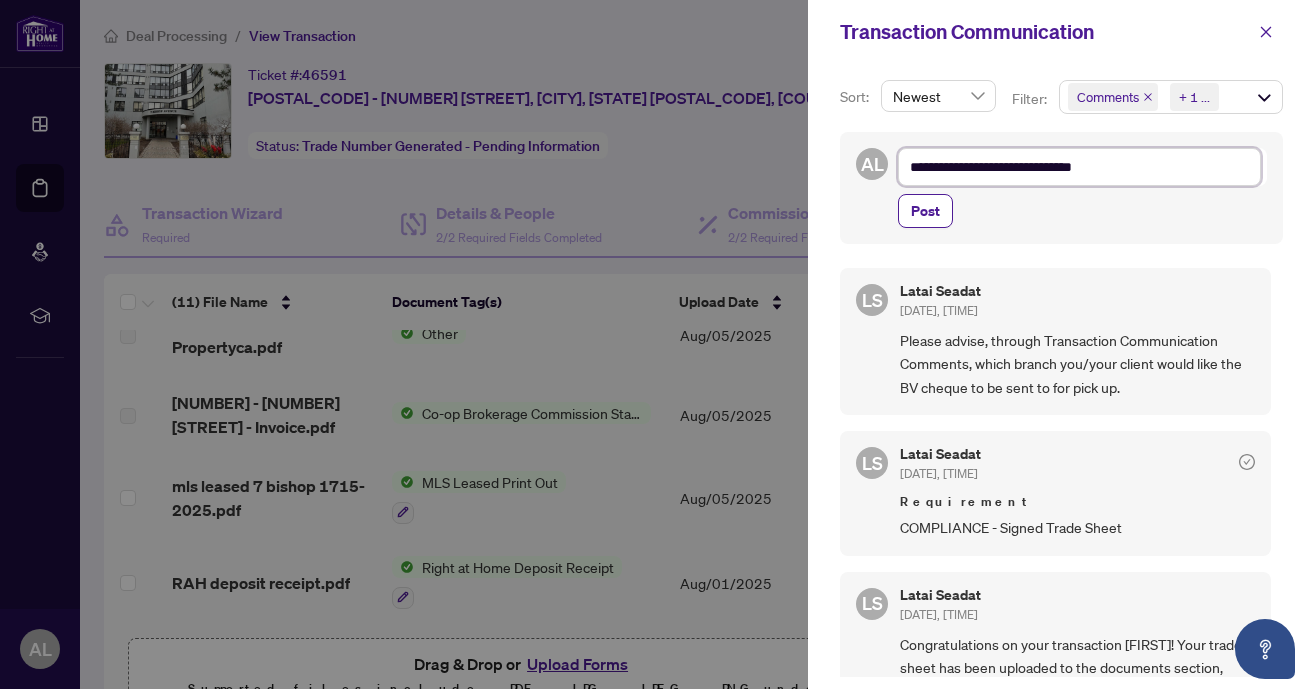 type on "**********" 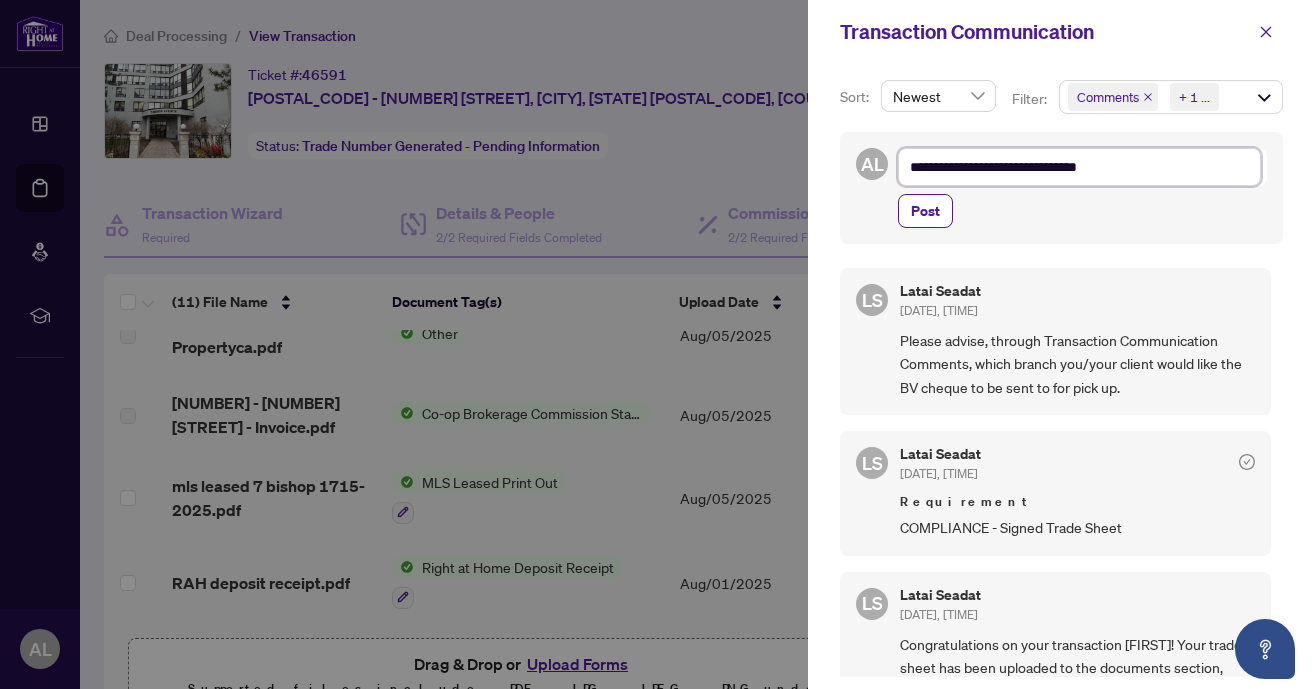 type on "**********" 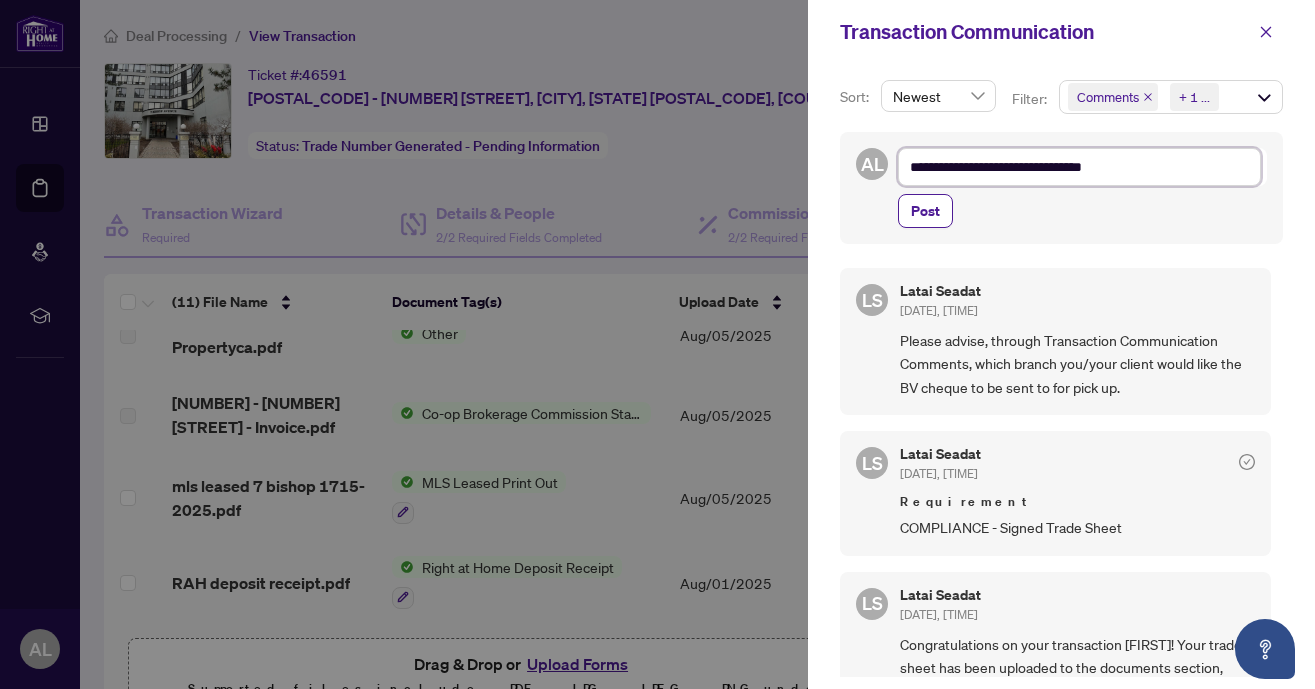 type on "**********" 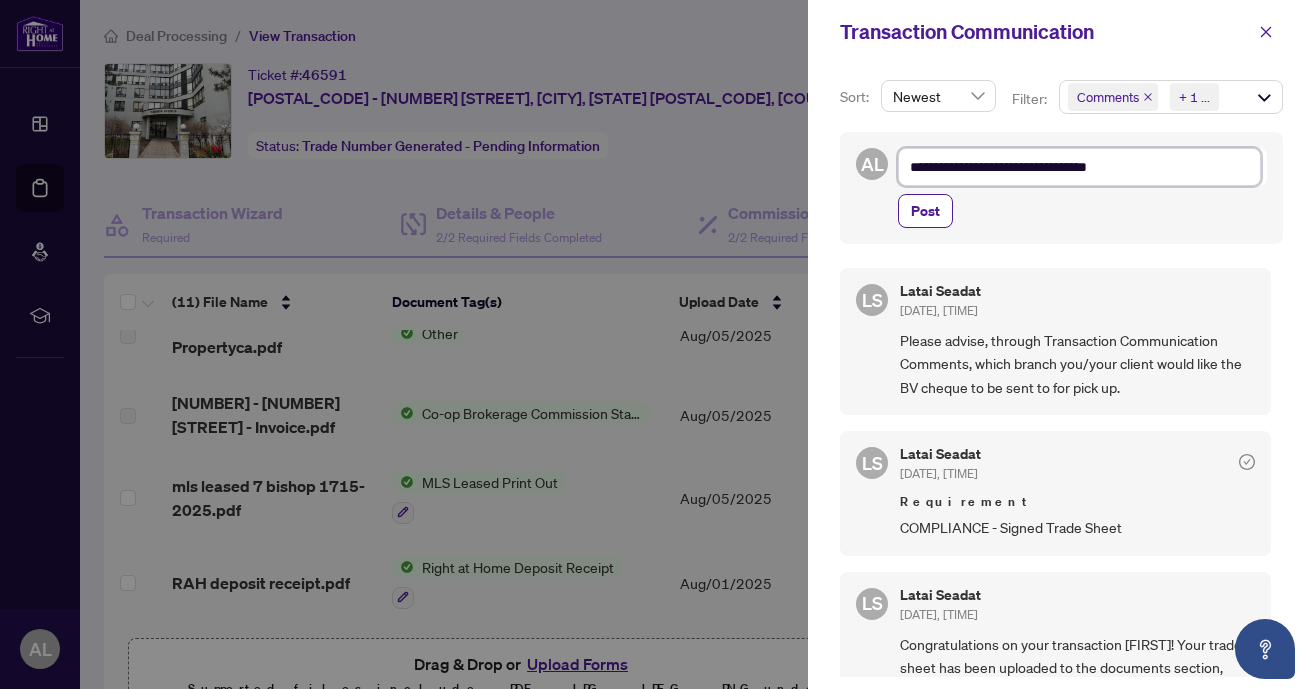 type on "**********" 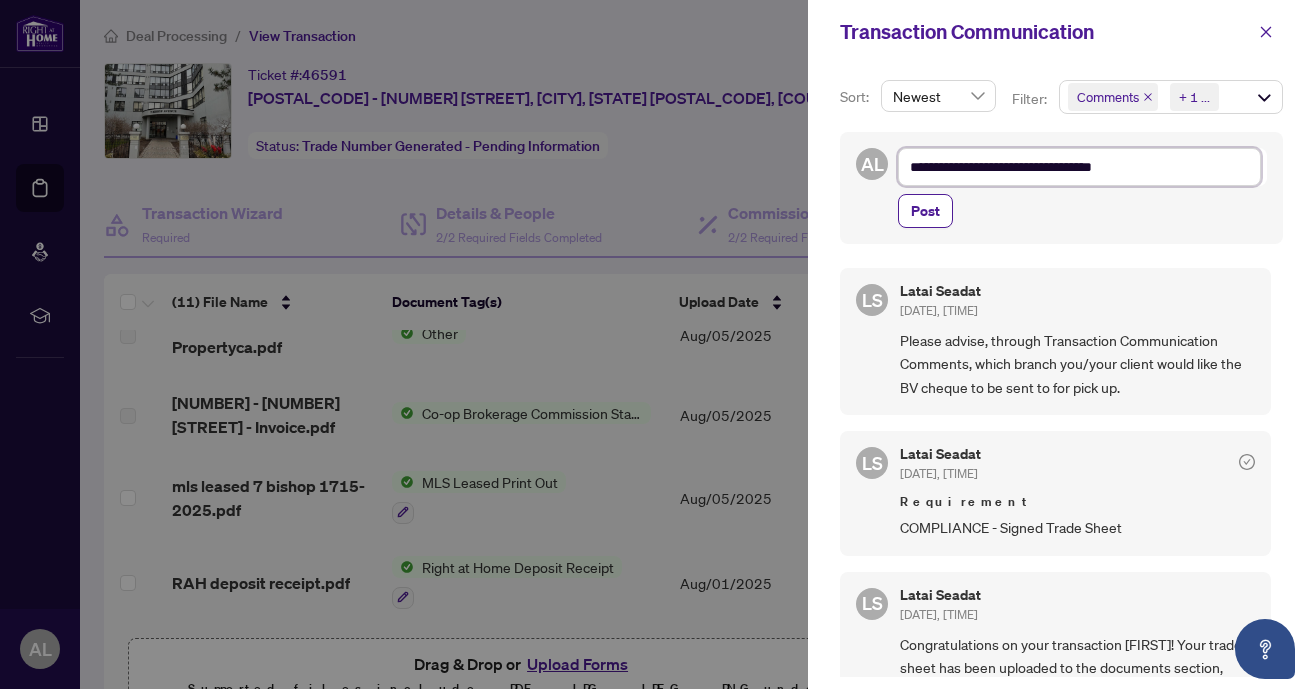 type on "**********" 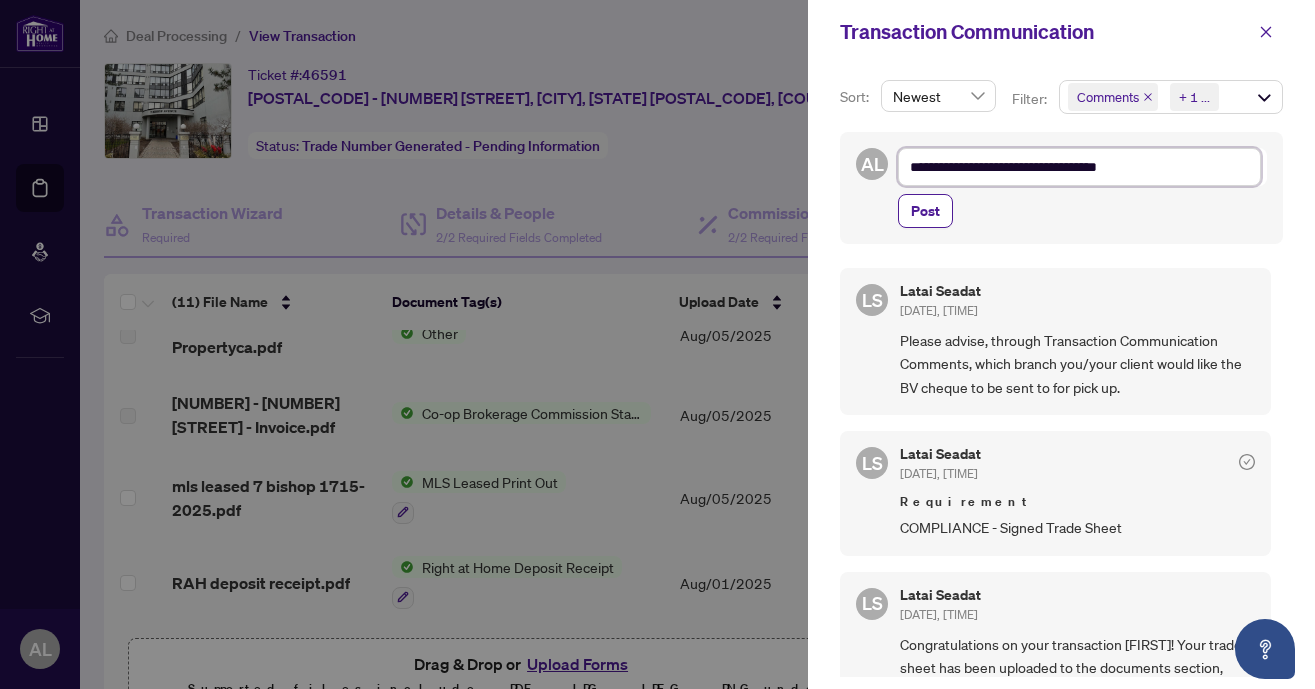 type on "**********" 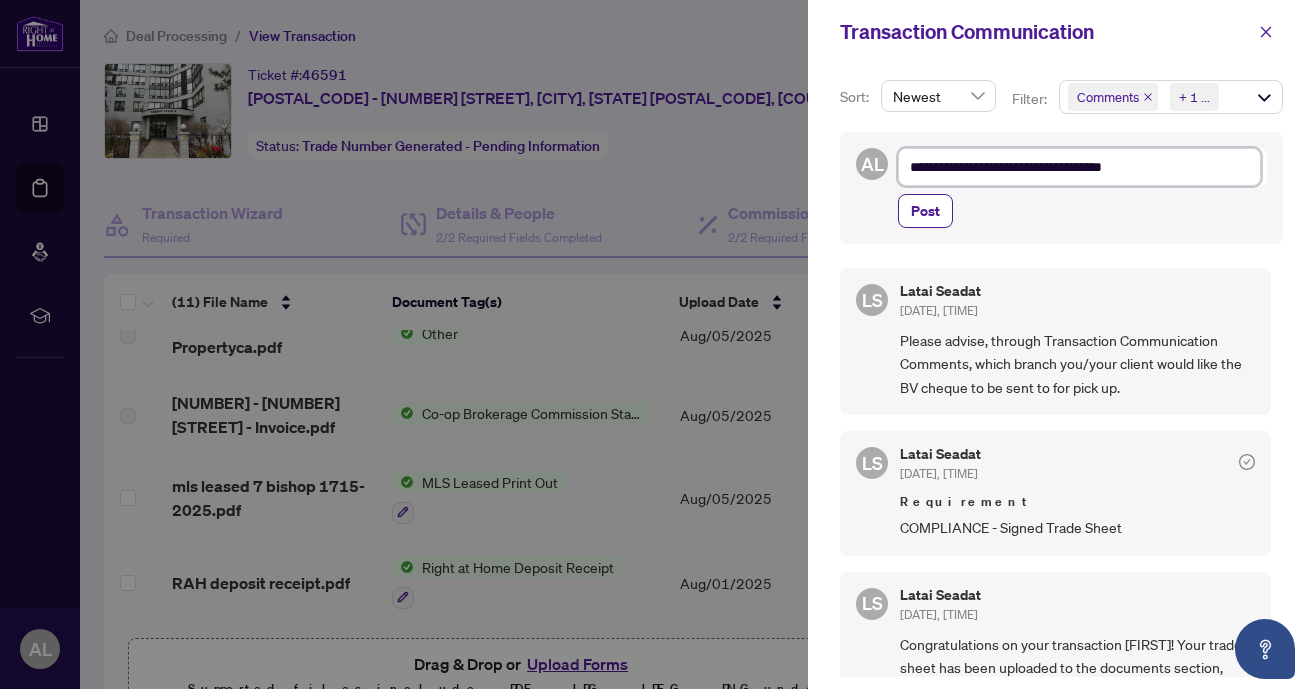 type on "**********" 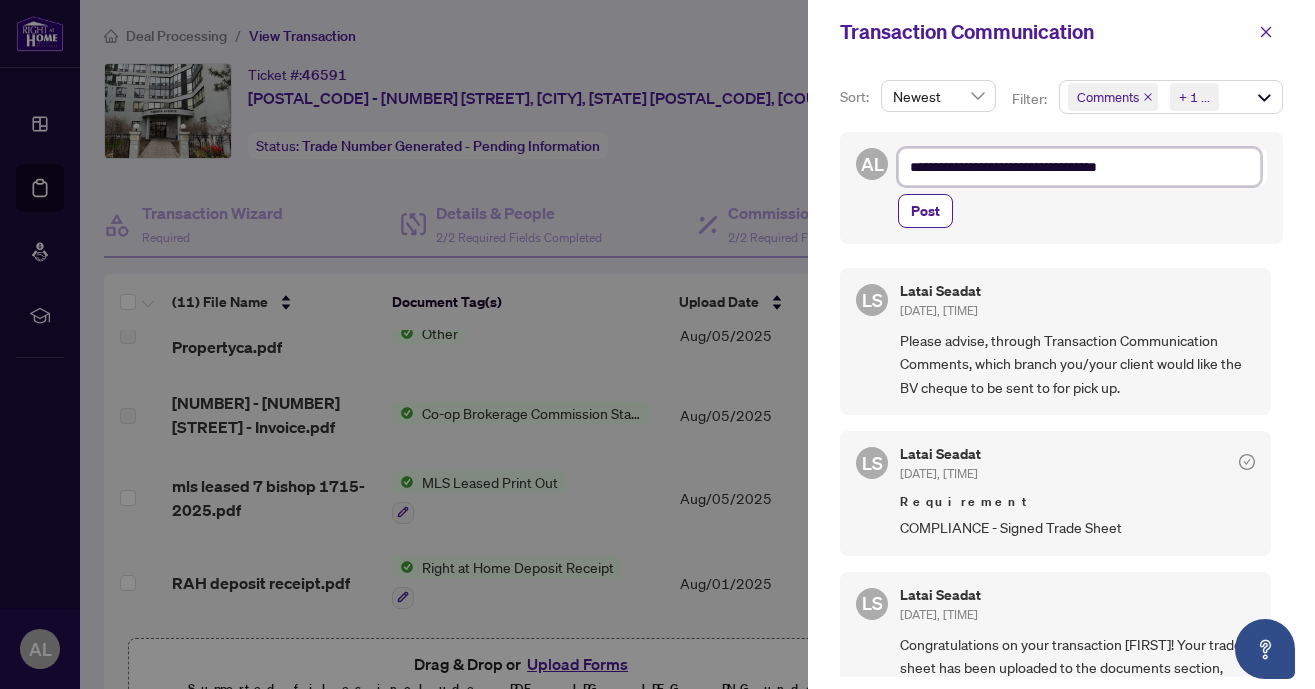 type on "**********" 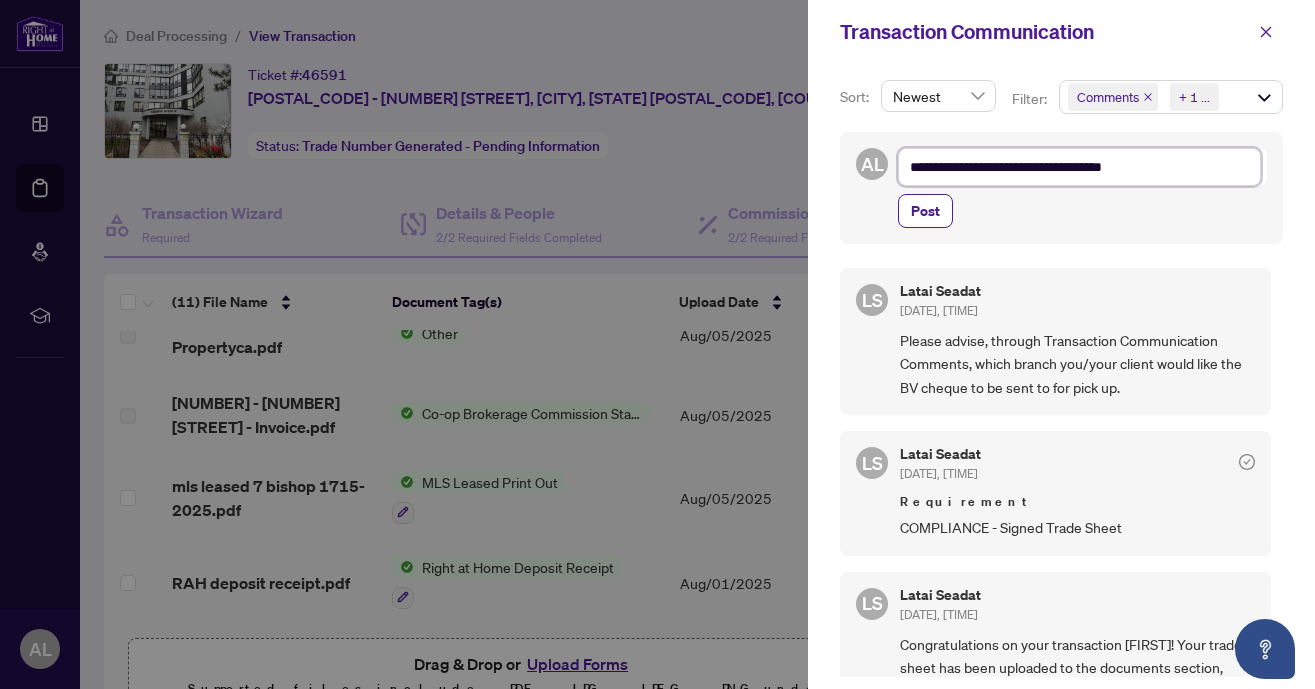 type on "**********" 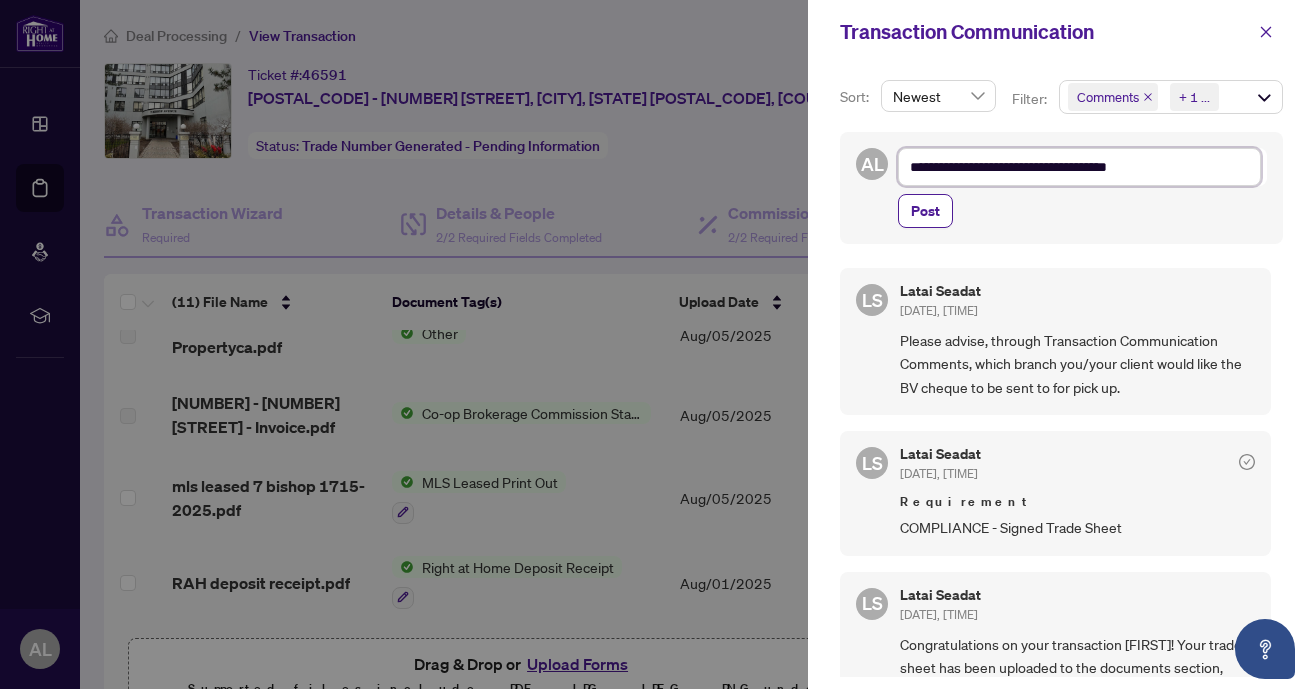 type on "**********" 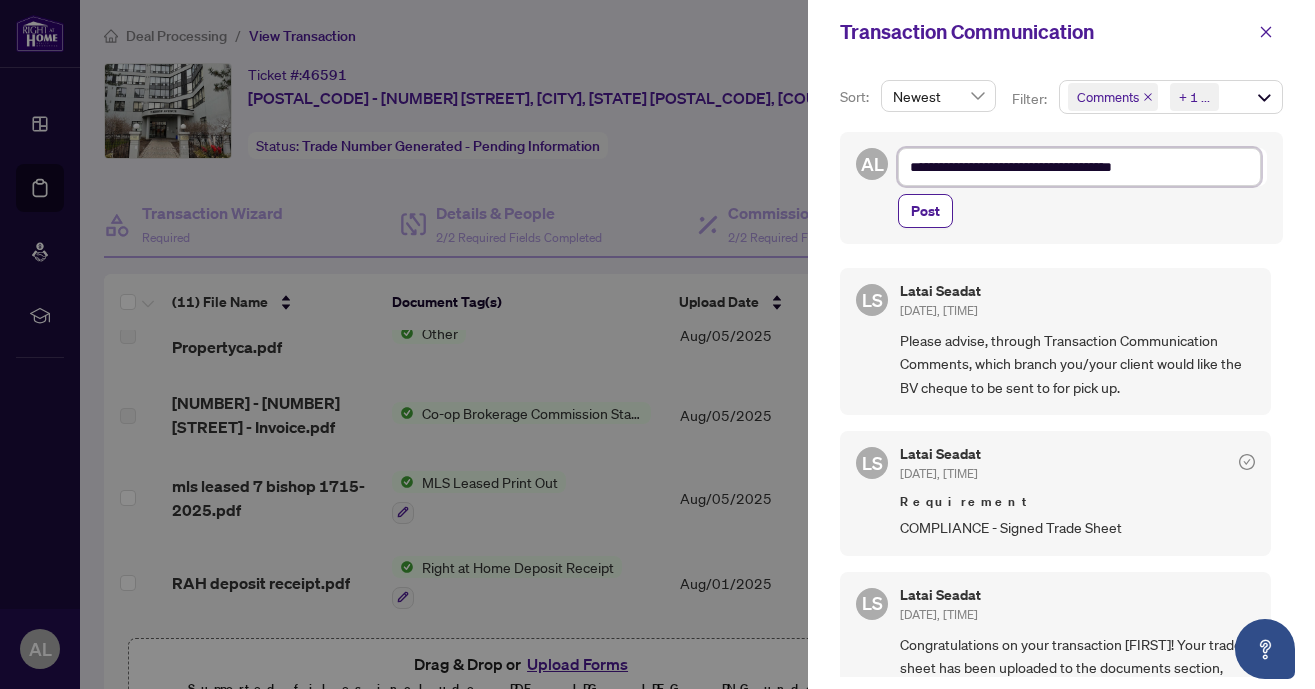 type on "**********" 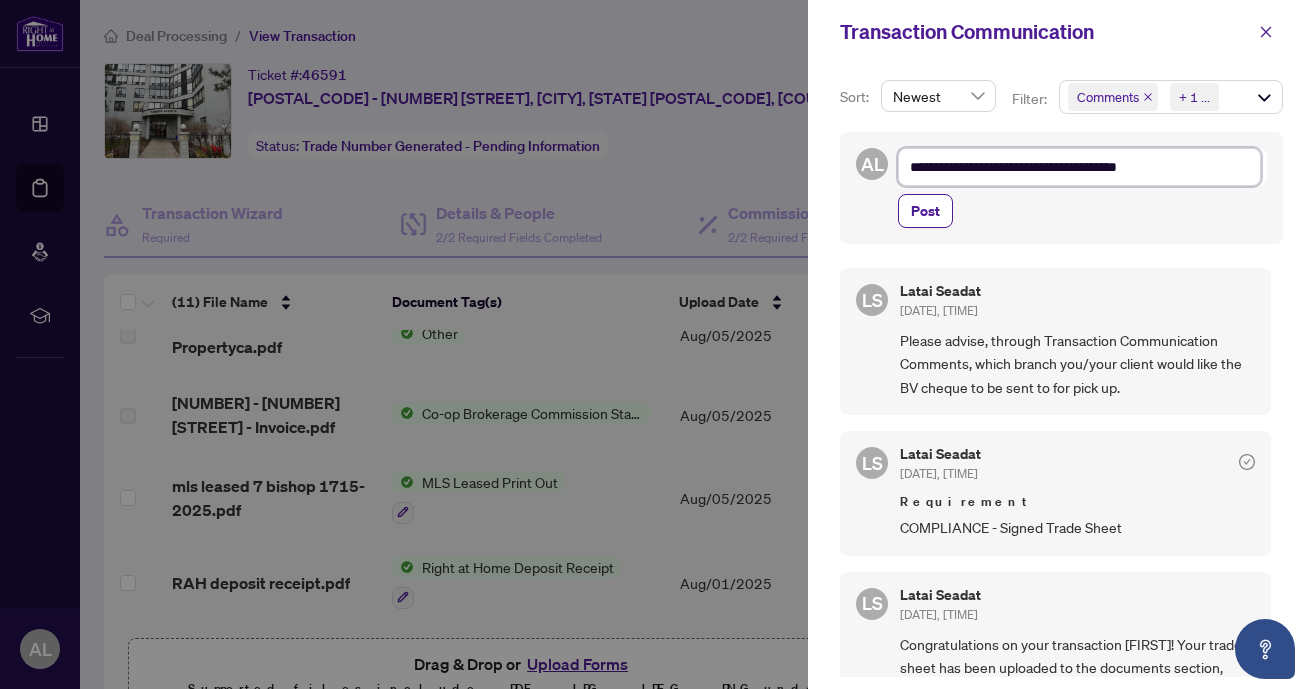 type on "**********" 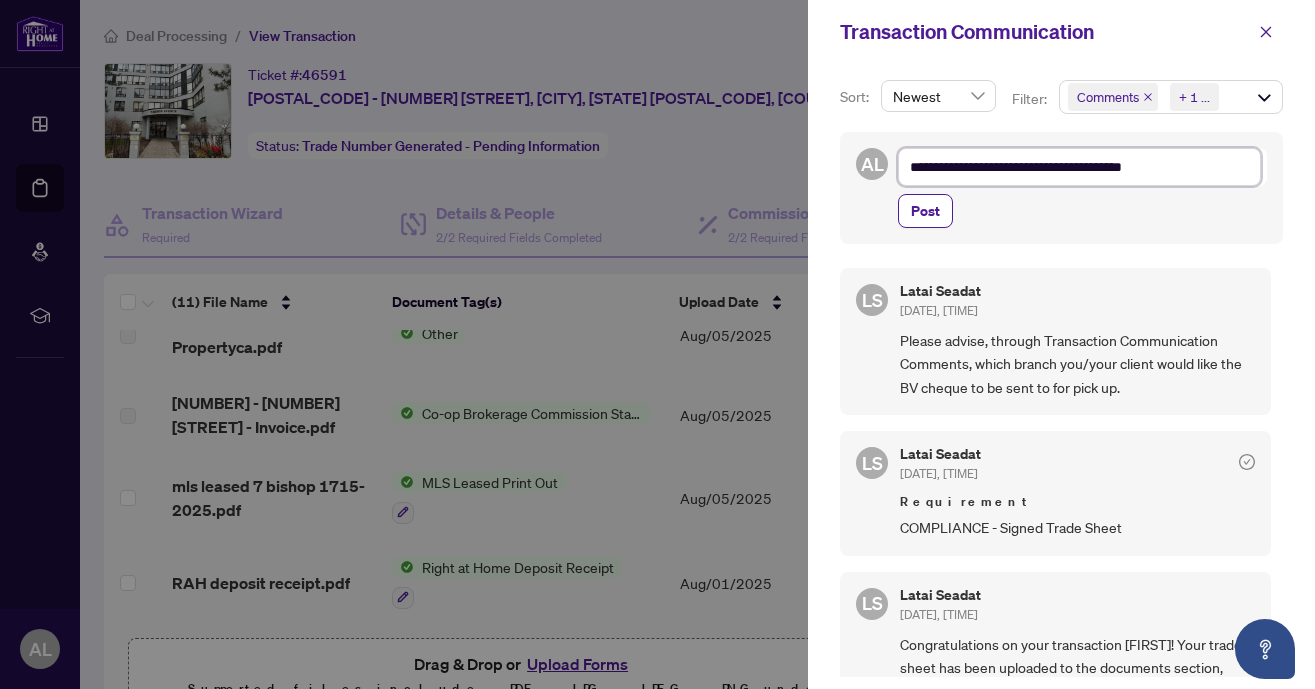 type on "**********" 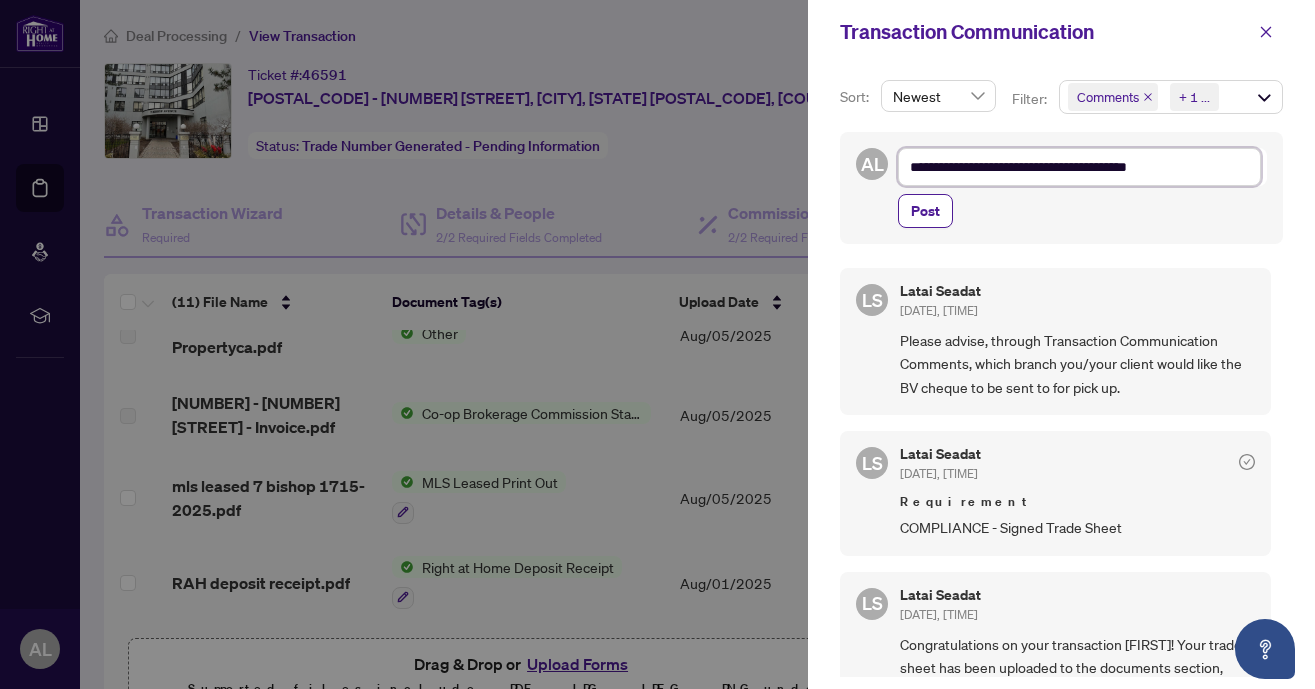 type on "**********" 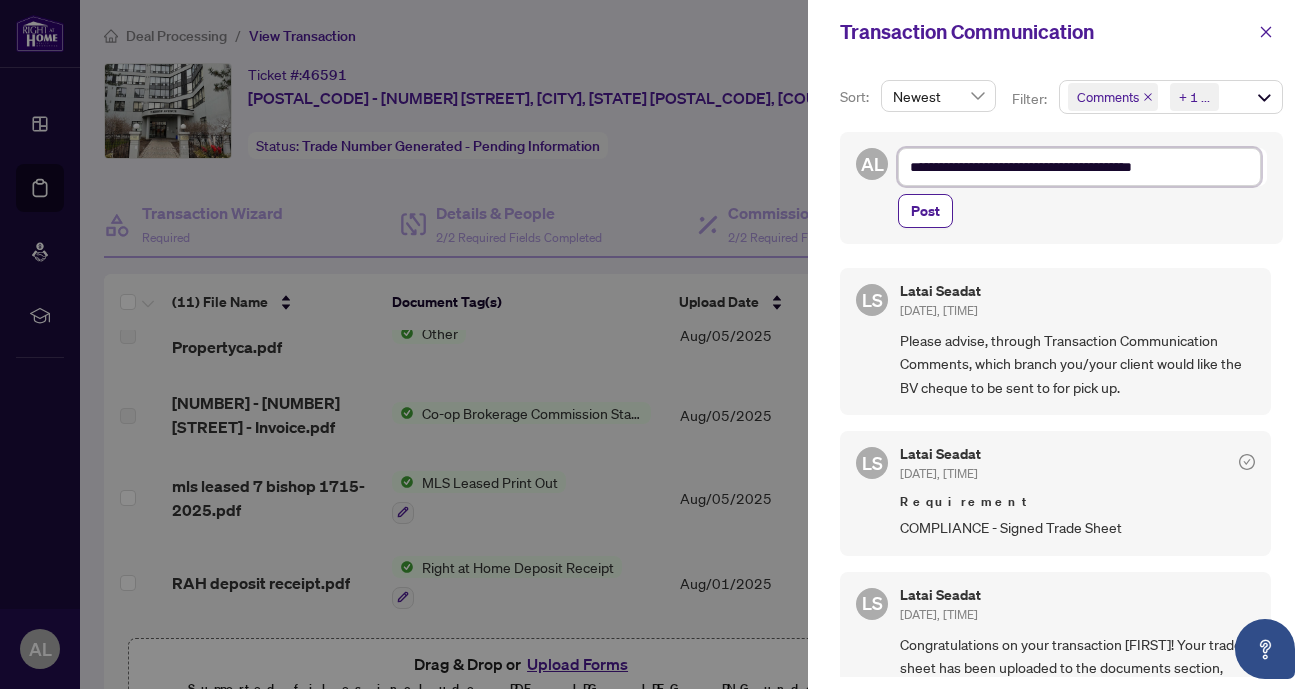 type on "**********" 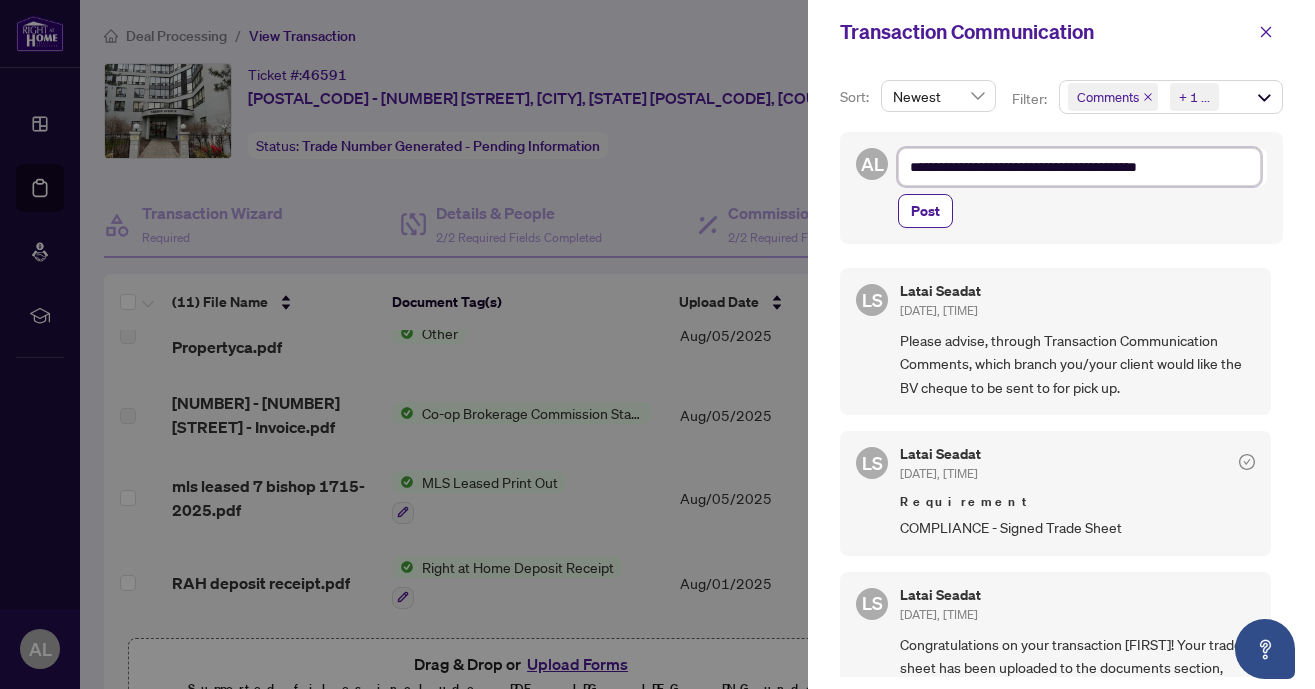 click on "**********" at bounding box center [1079, 167] 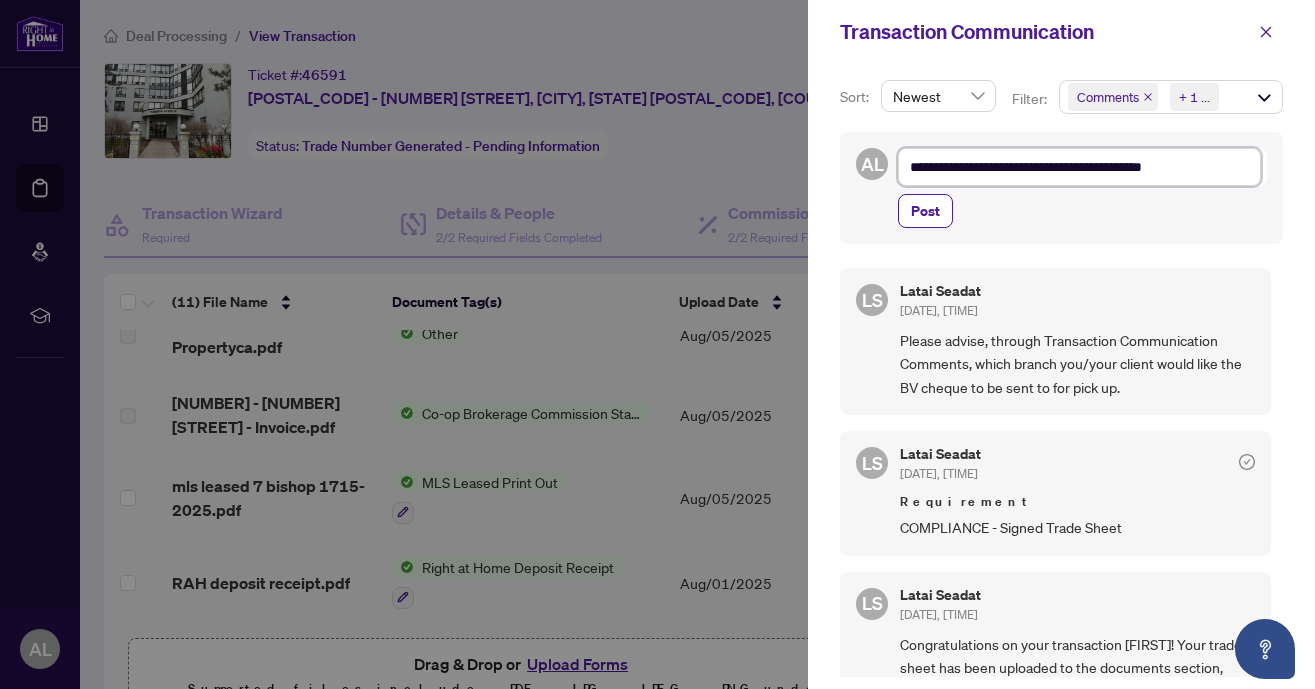 type on "**********" 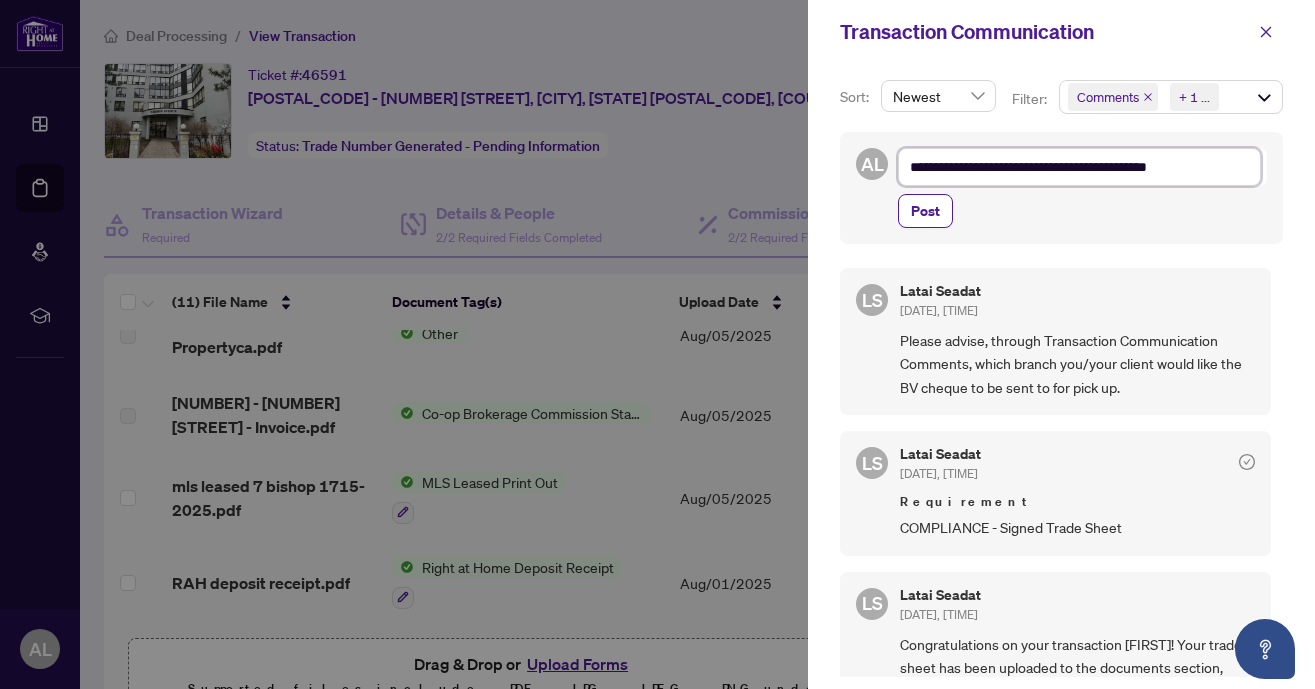 type on "**********" 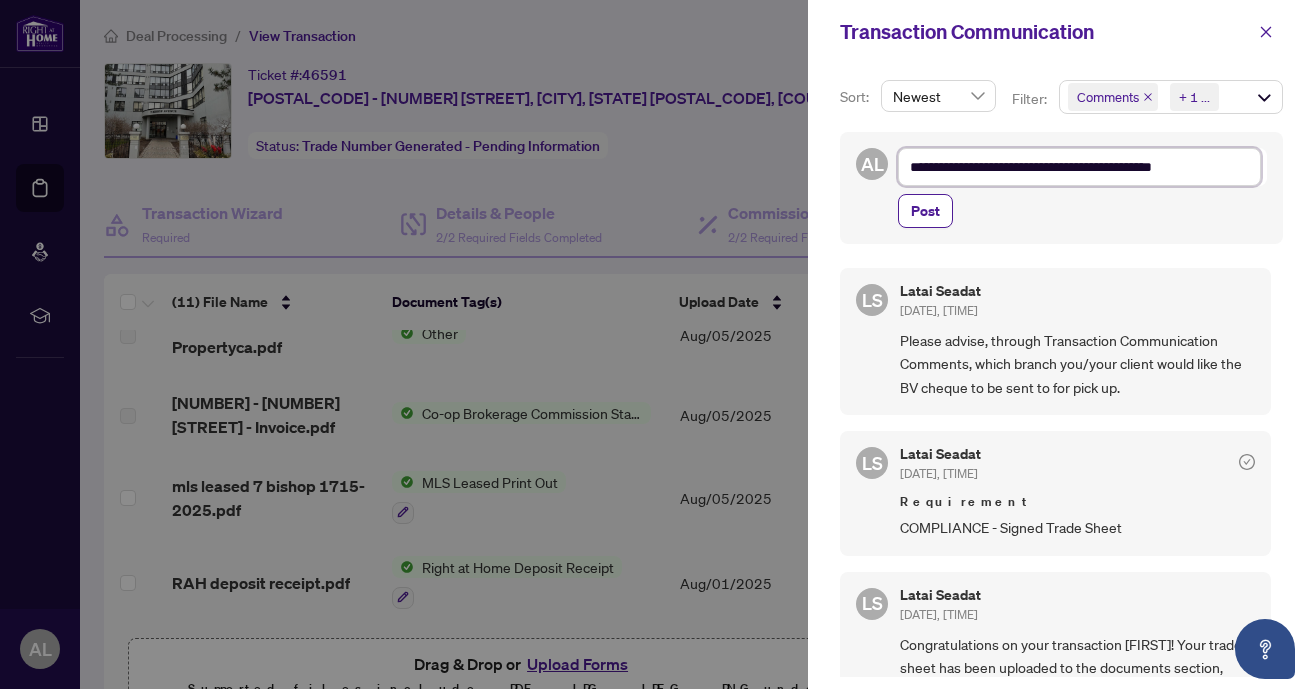 type on "**********" 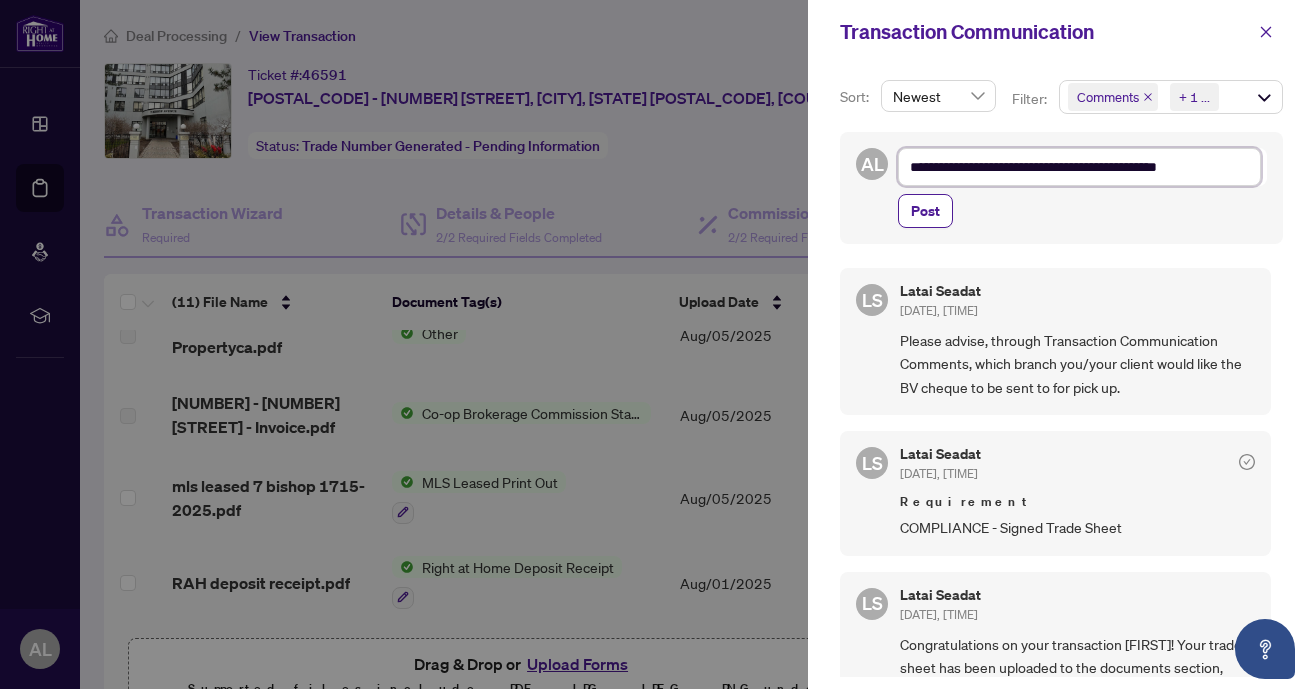 type on "**********" 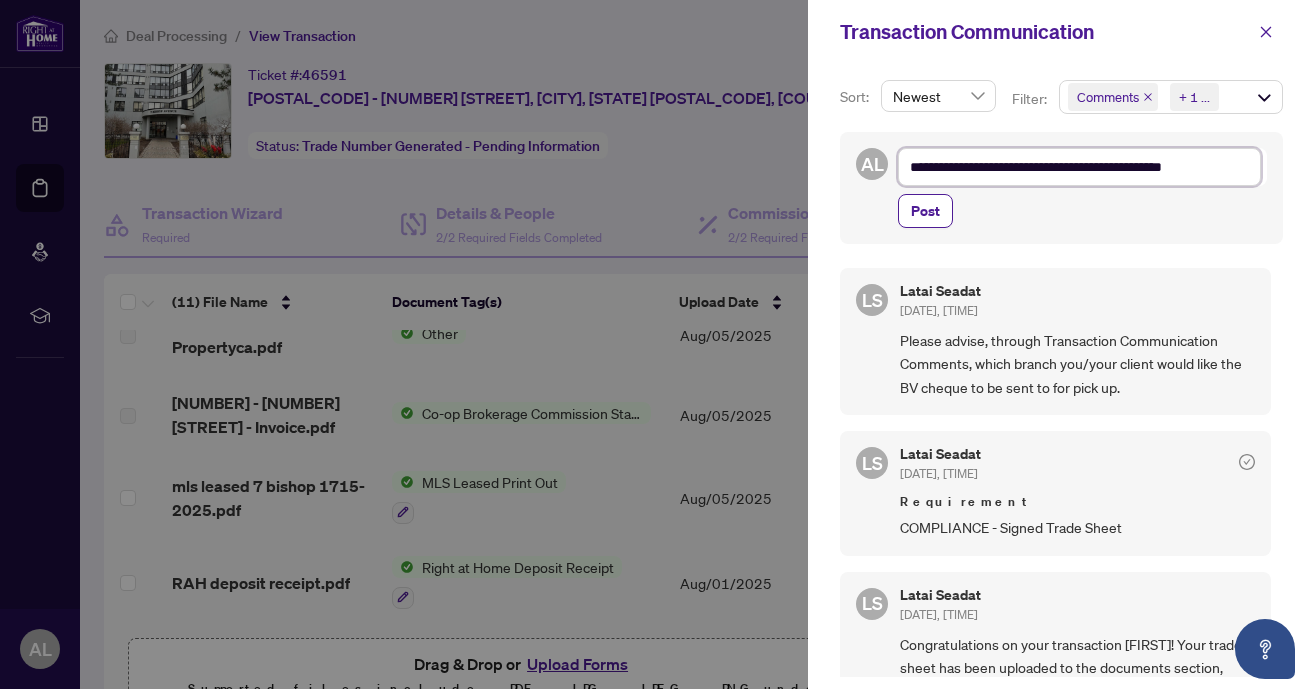 type on "**********" 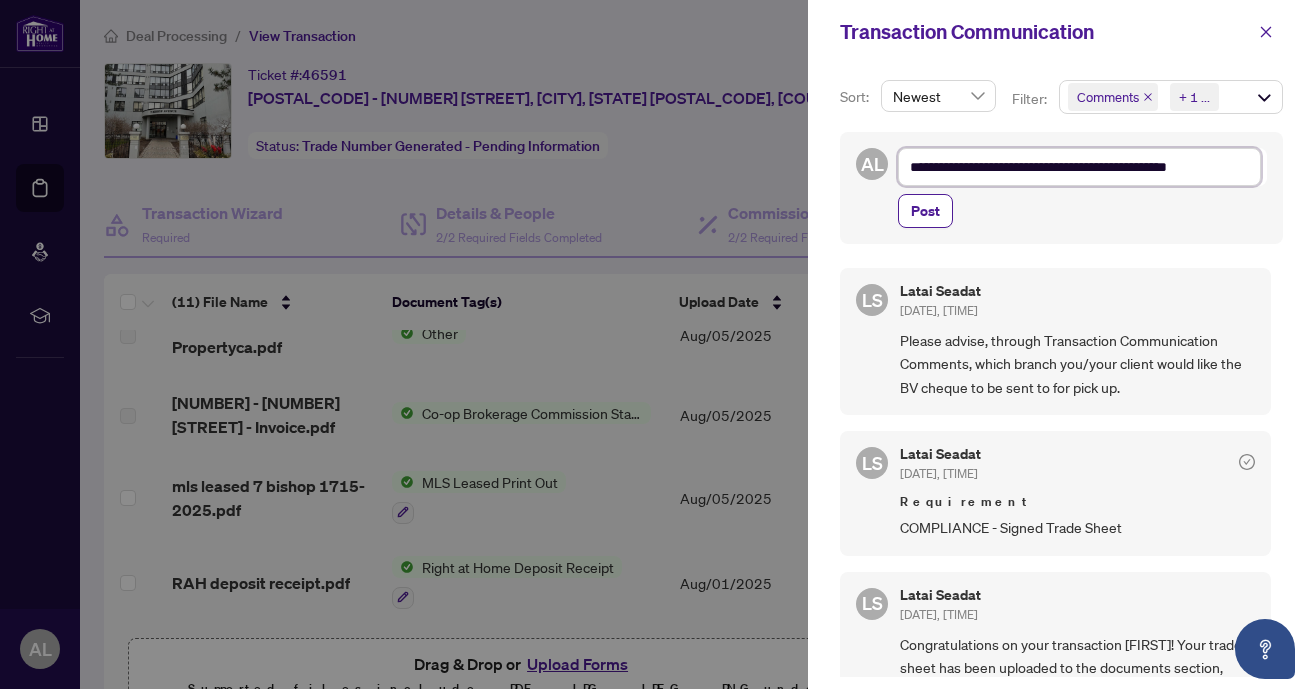 type on "**********" 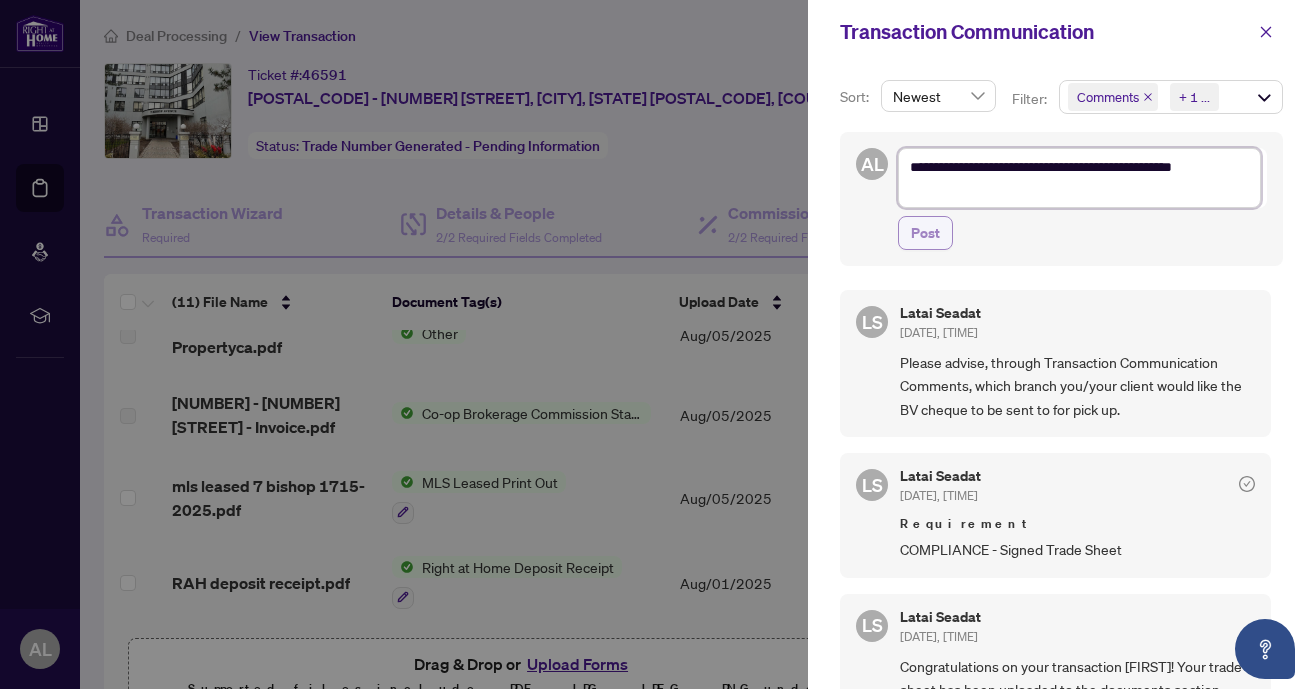 type on "**********" 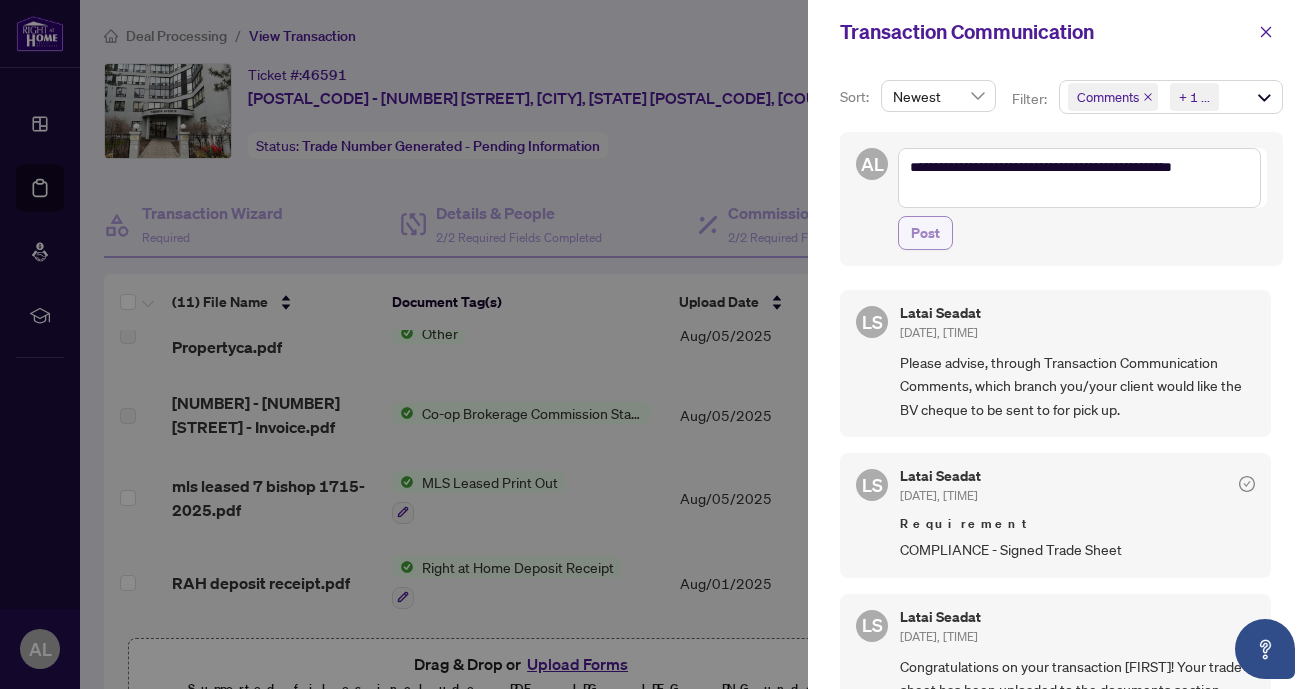 click on "Post" at bounding box center [925, 233] 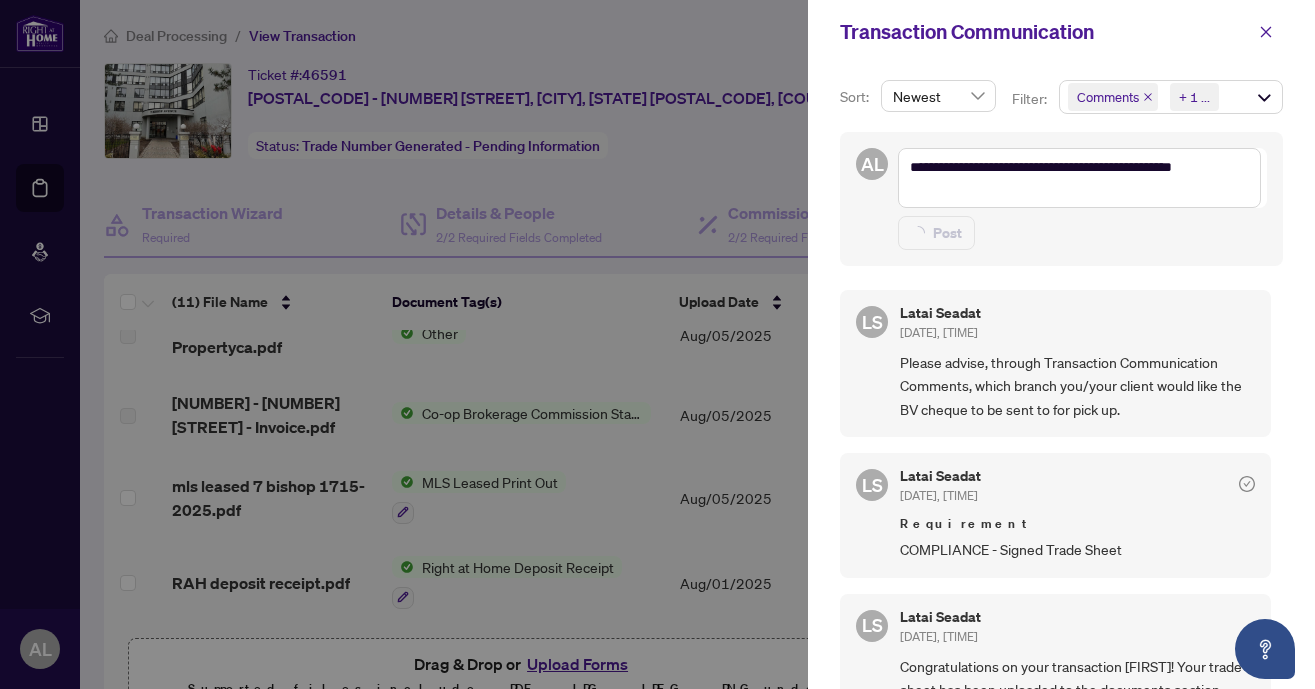 type 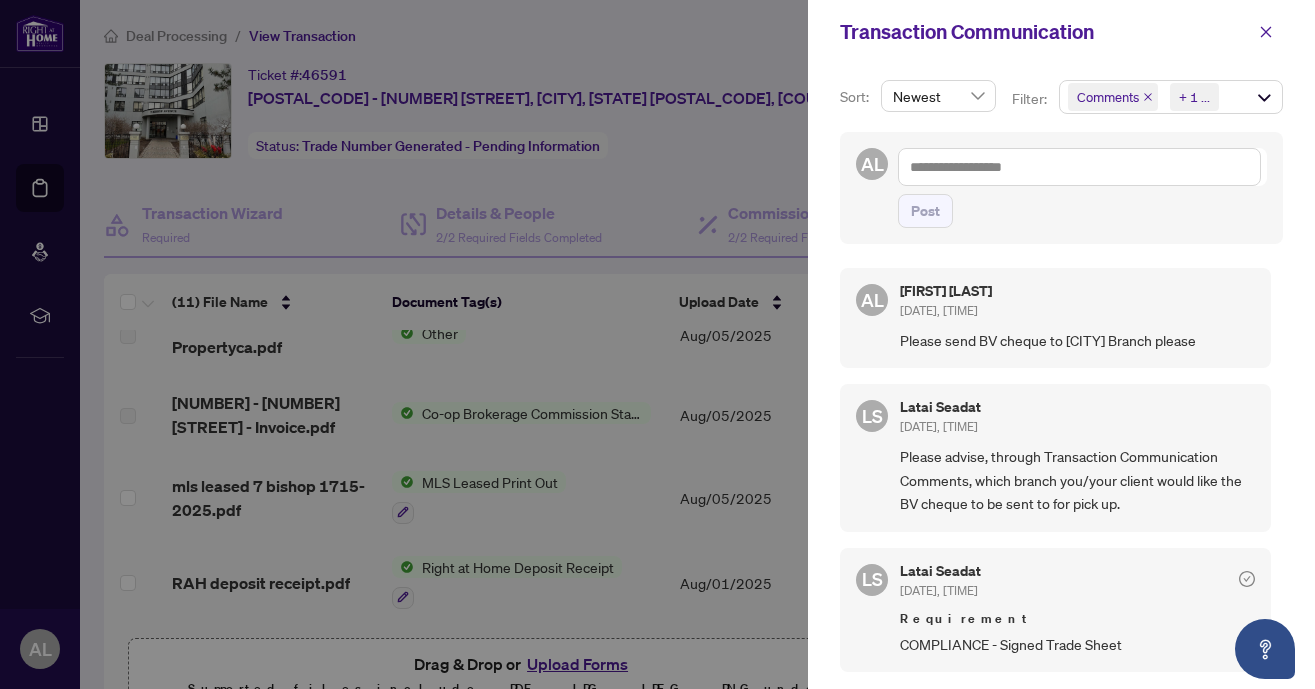 click at bounding box center (657, 344) 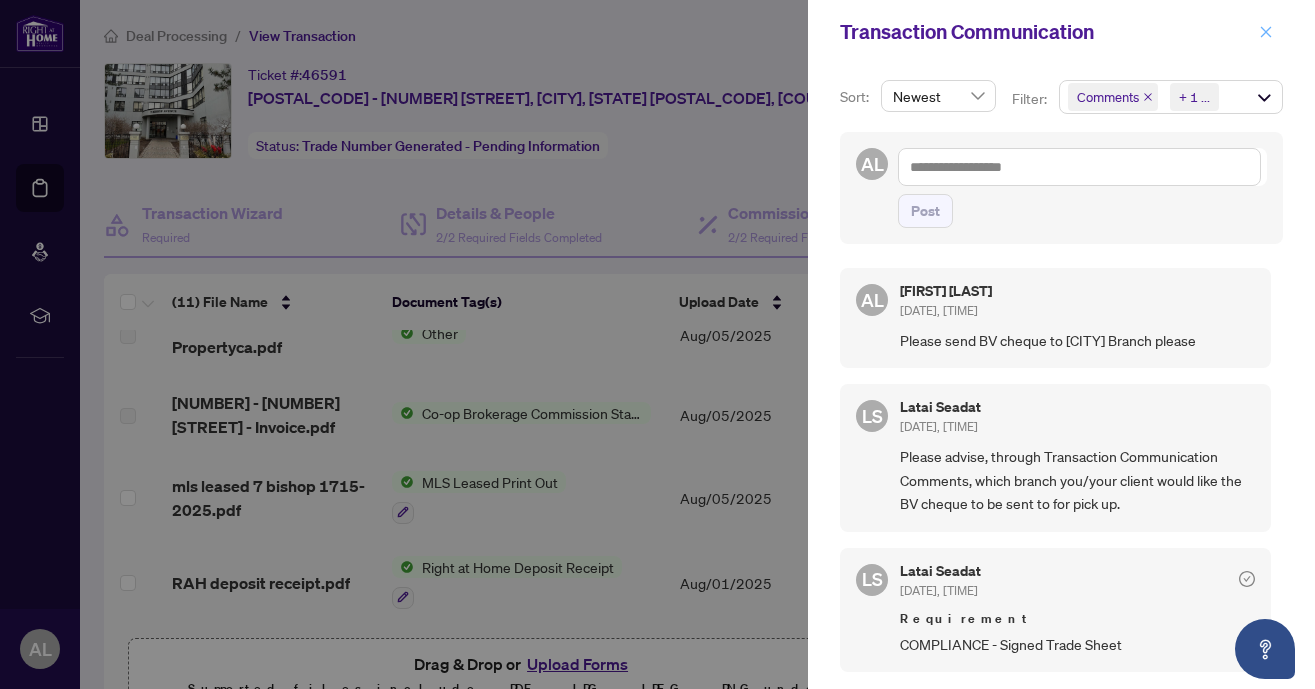 click 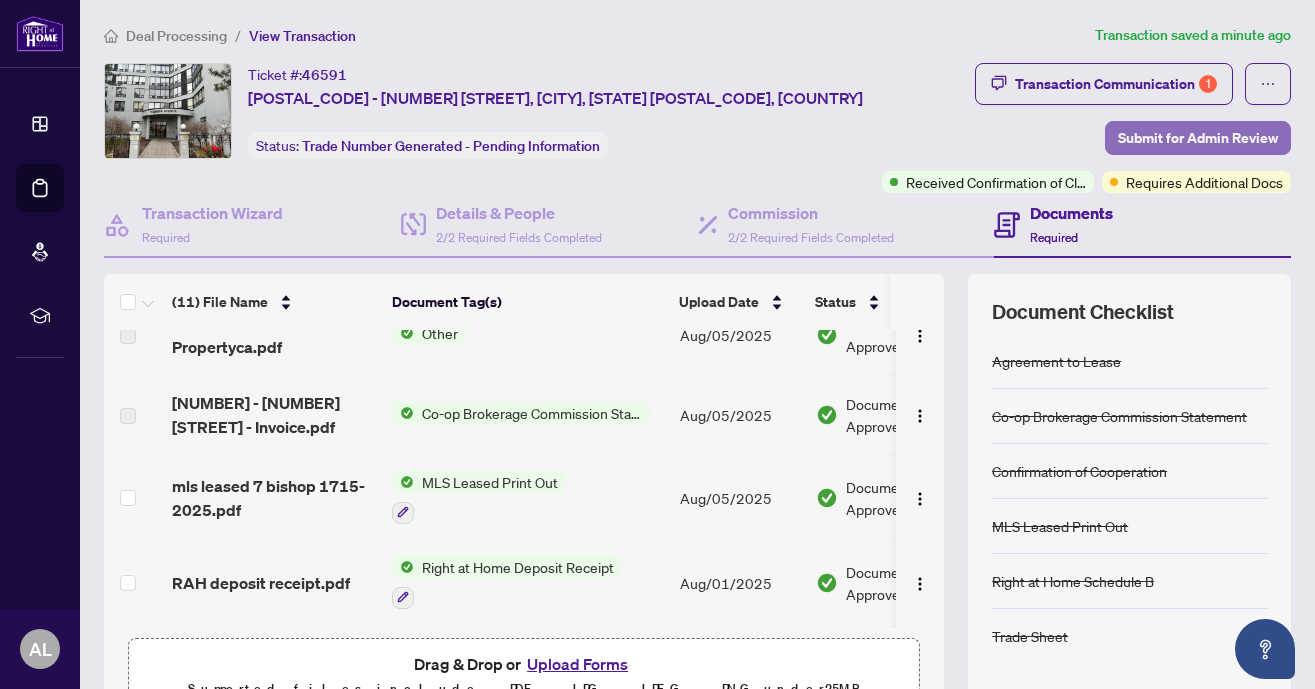 click on "Submit for Admin Review" at bounding box center [1198, 138] 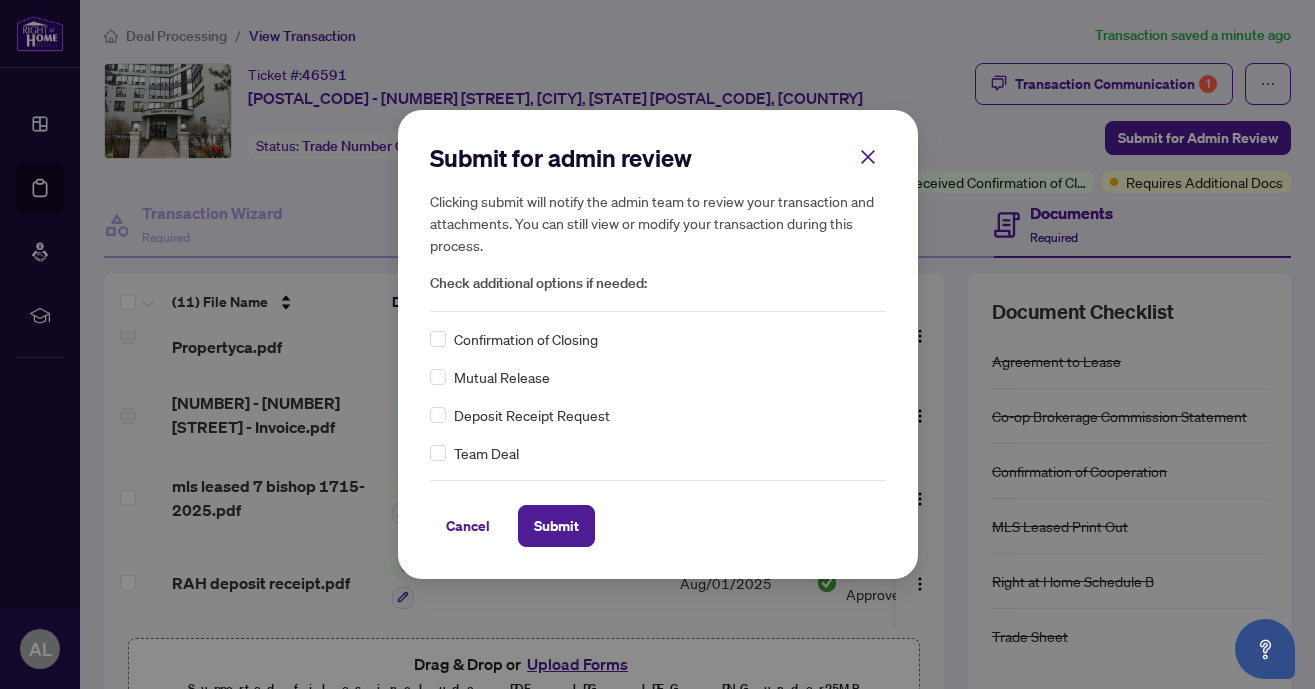 click on "Confirmation of Closing" at bounding box center (526, 339) 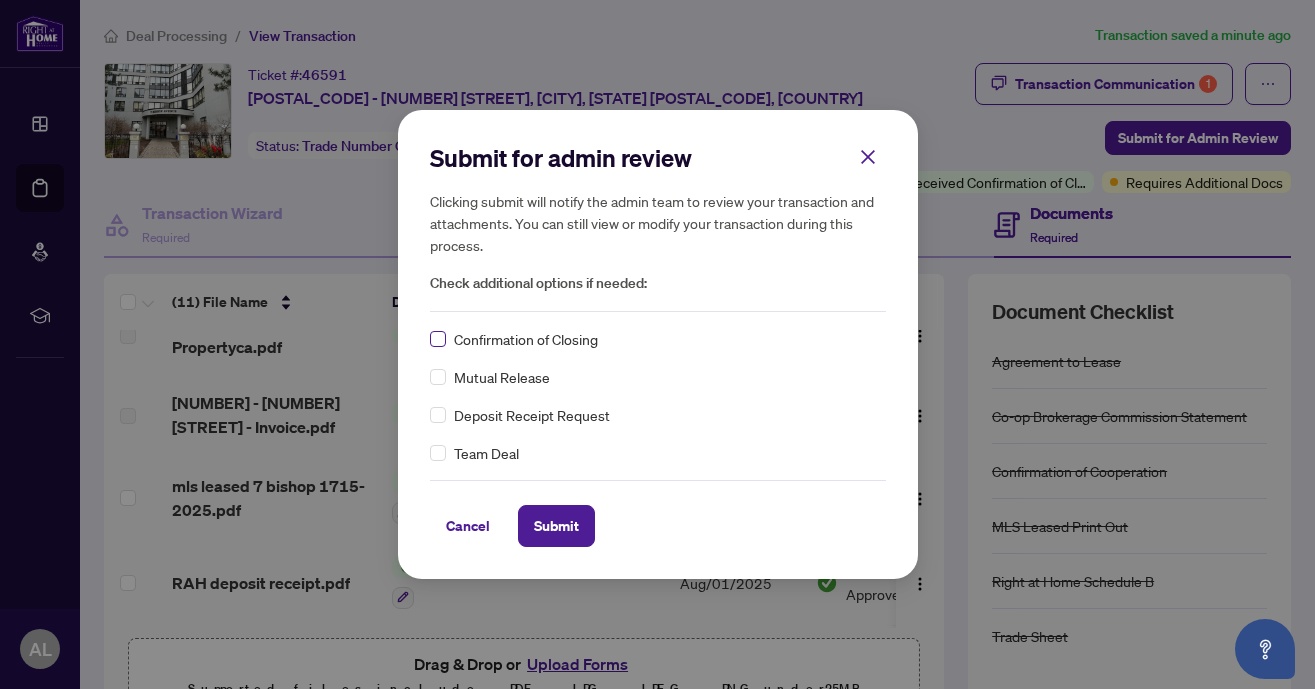 click at bounding box center (438, 339) 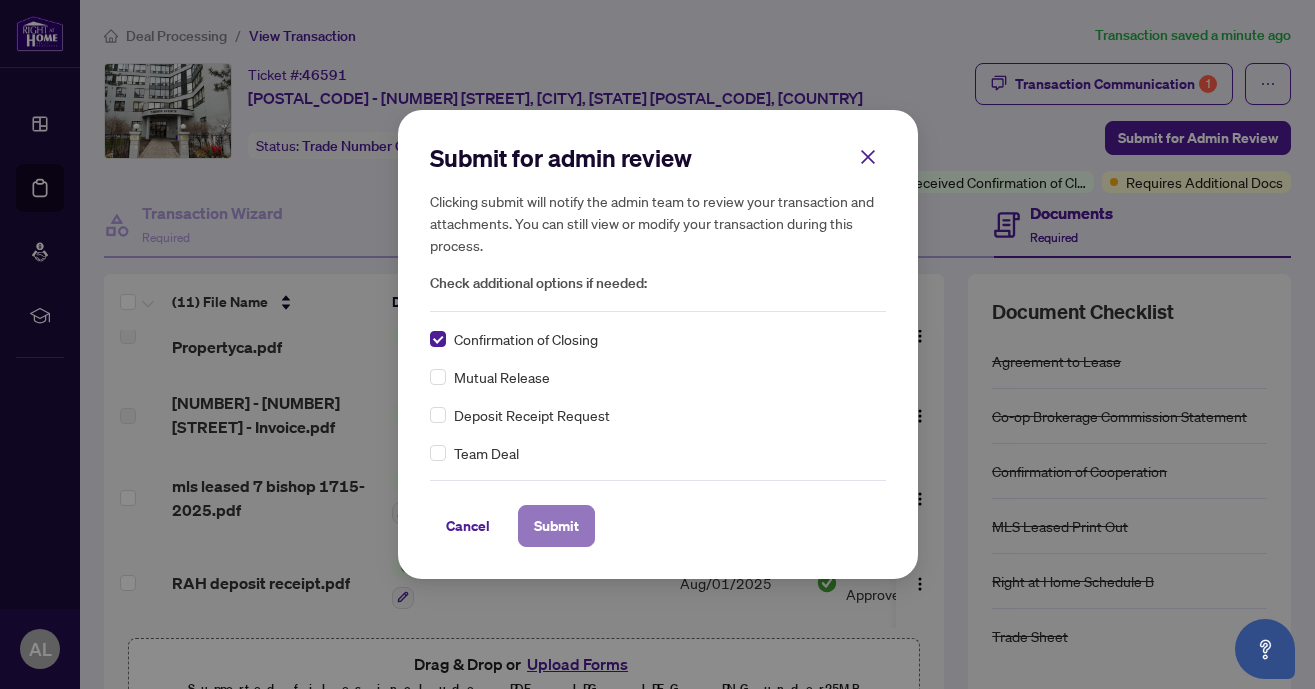click on "Submit" at bounding box center [556, 526] 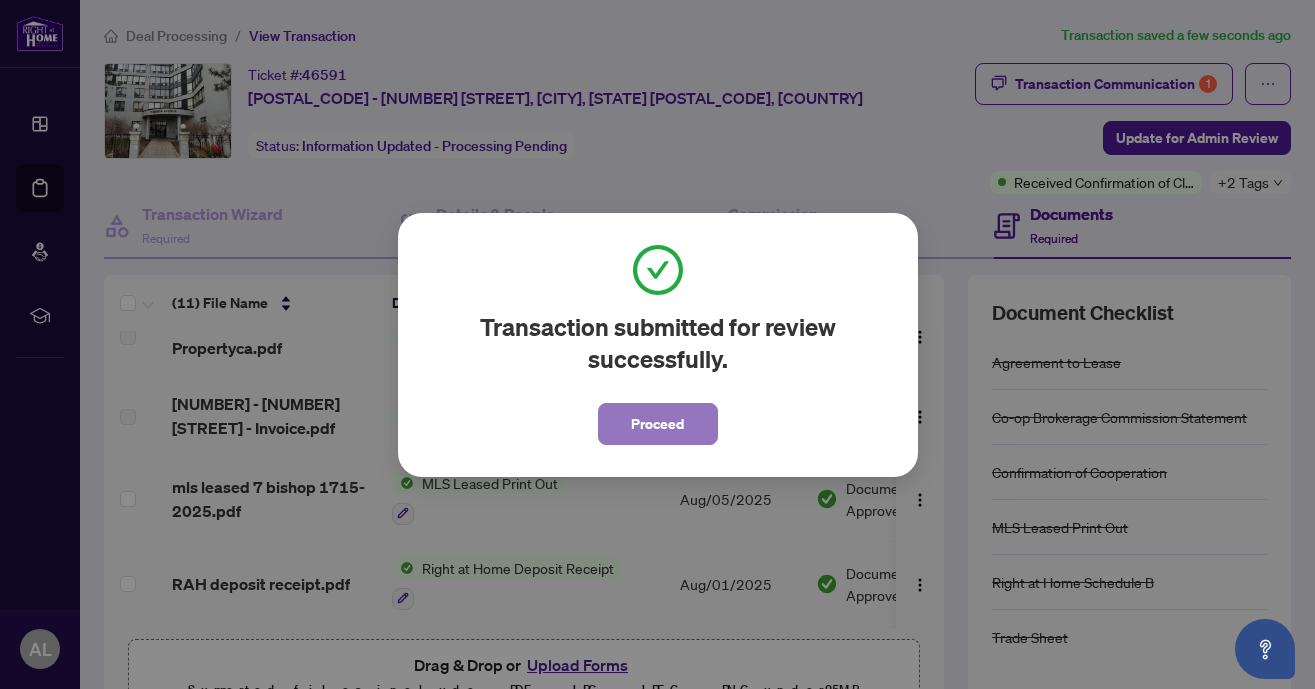click on "Proceed" at bounding box center [657, 424] 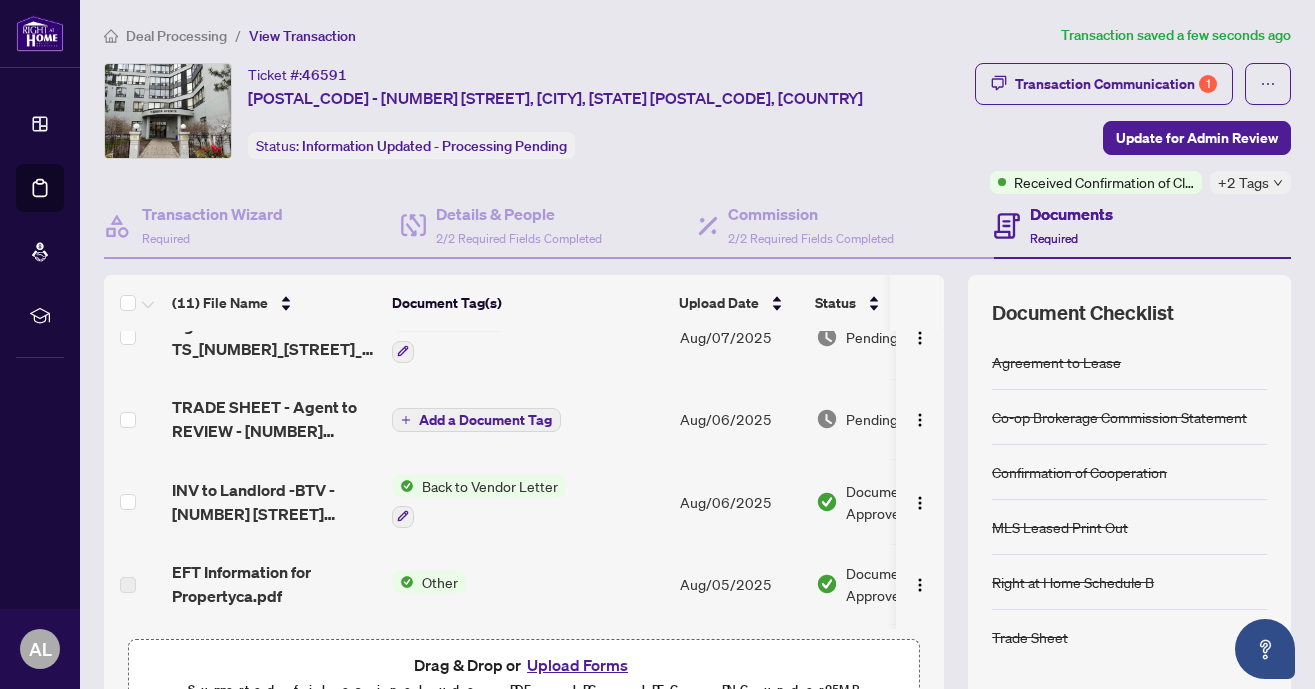 scroll, scrollTop: 0, scrollLeft: 0, axis: both 